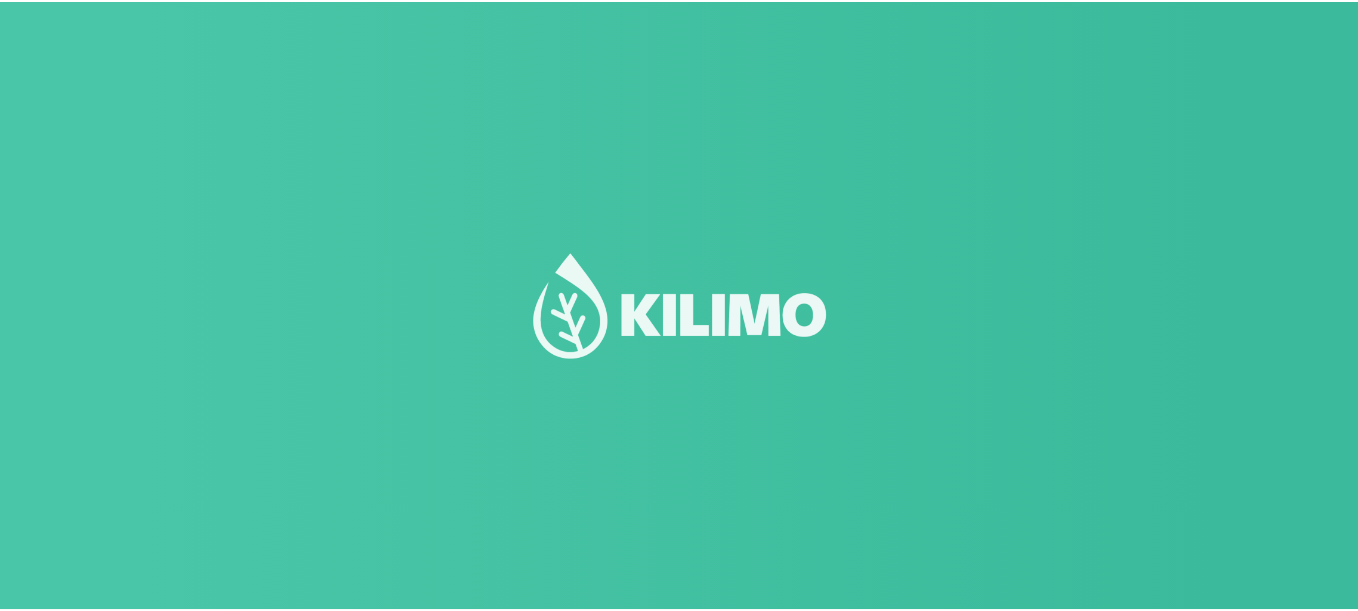 scroll, scrollTop: 0, scrollLeft: 0, axis: both 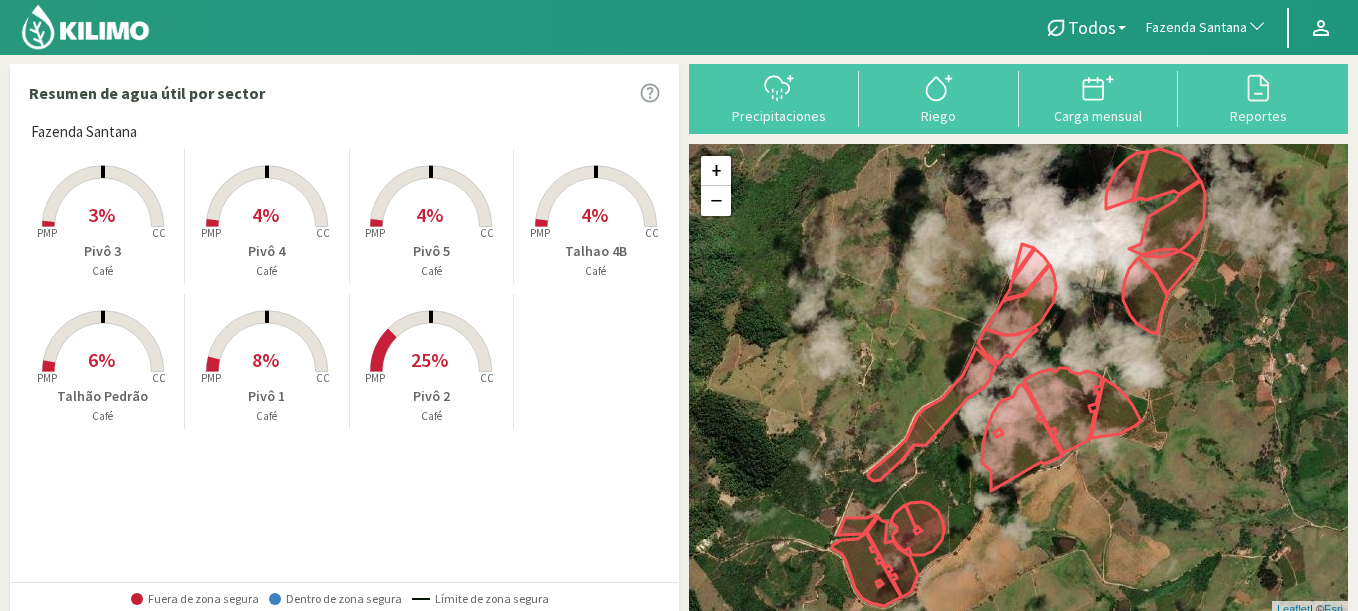 click on "Fazenda Santana" at bounding box center [1196, 28] 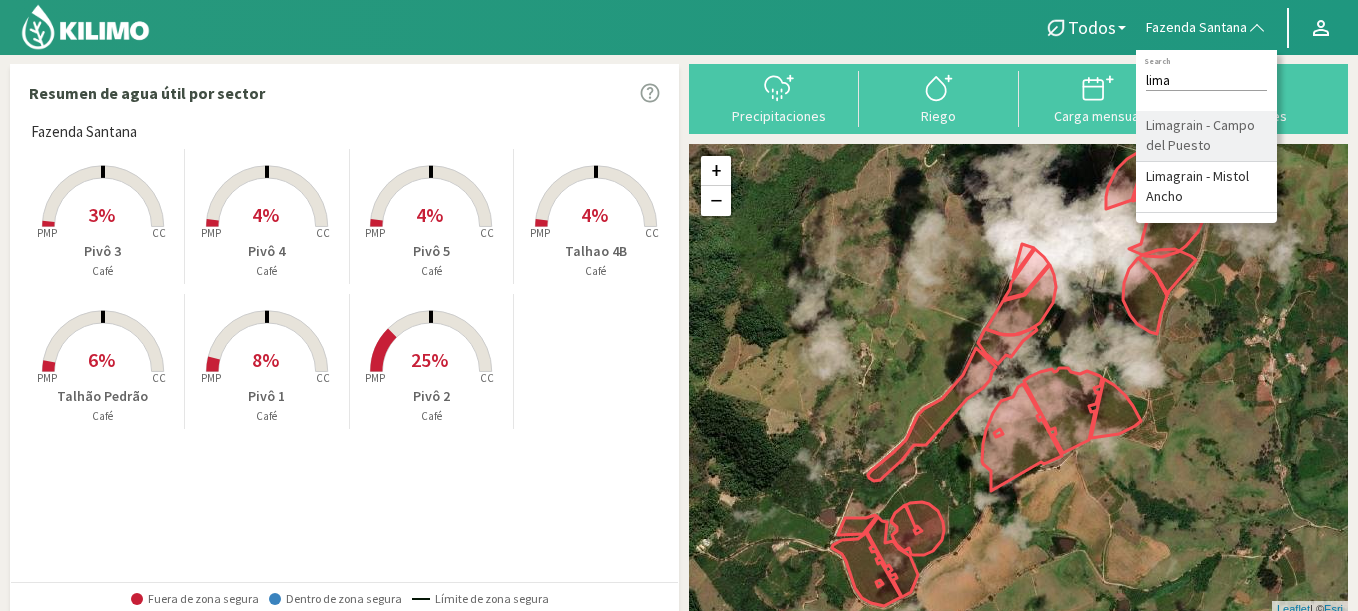 type on "lima" 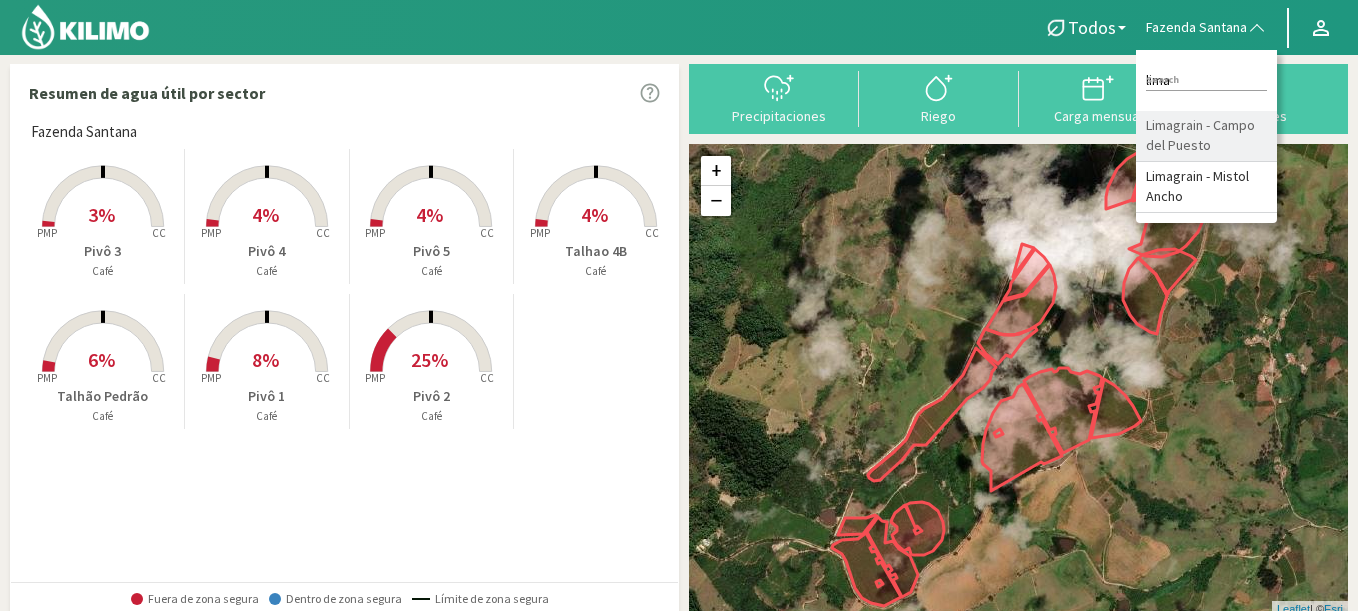 click on "Limagrain - Campo del Puesto" at bounding box center [1206, 136] 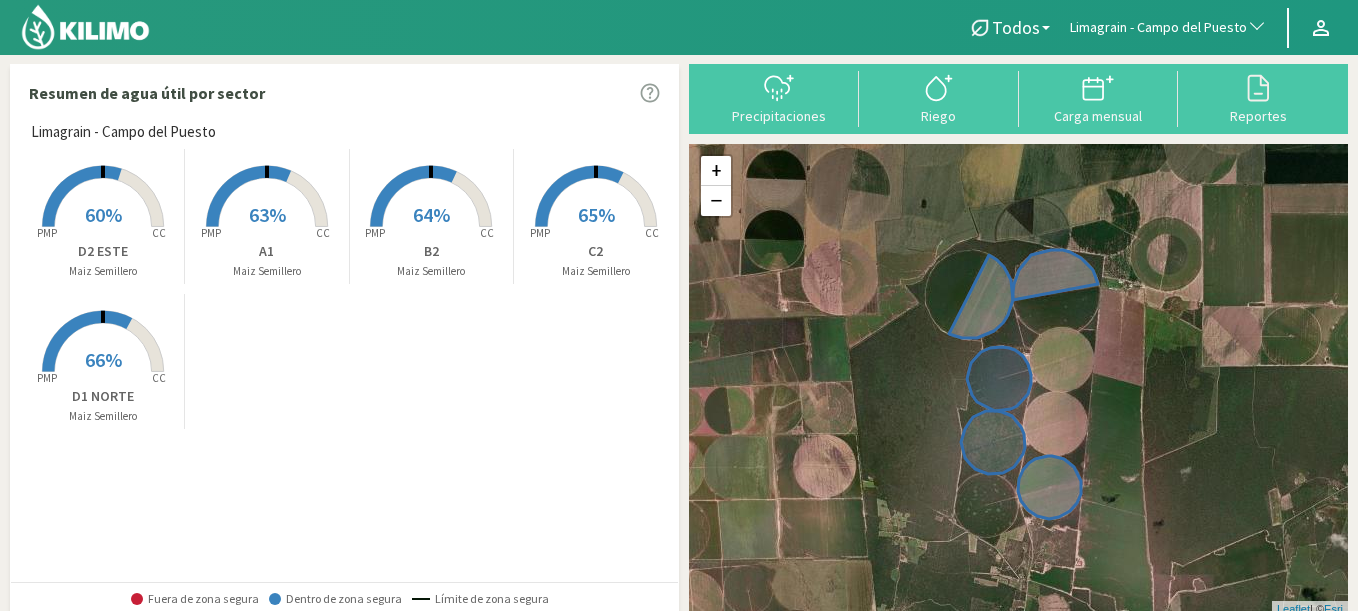 click on "60%" at bounding box center [103, 214] 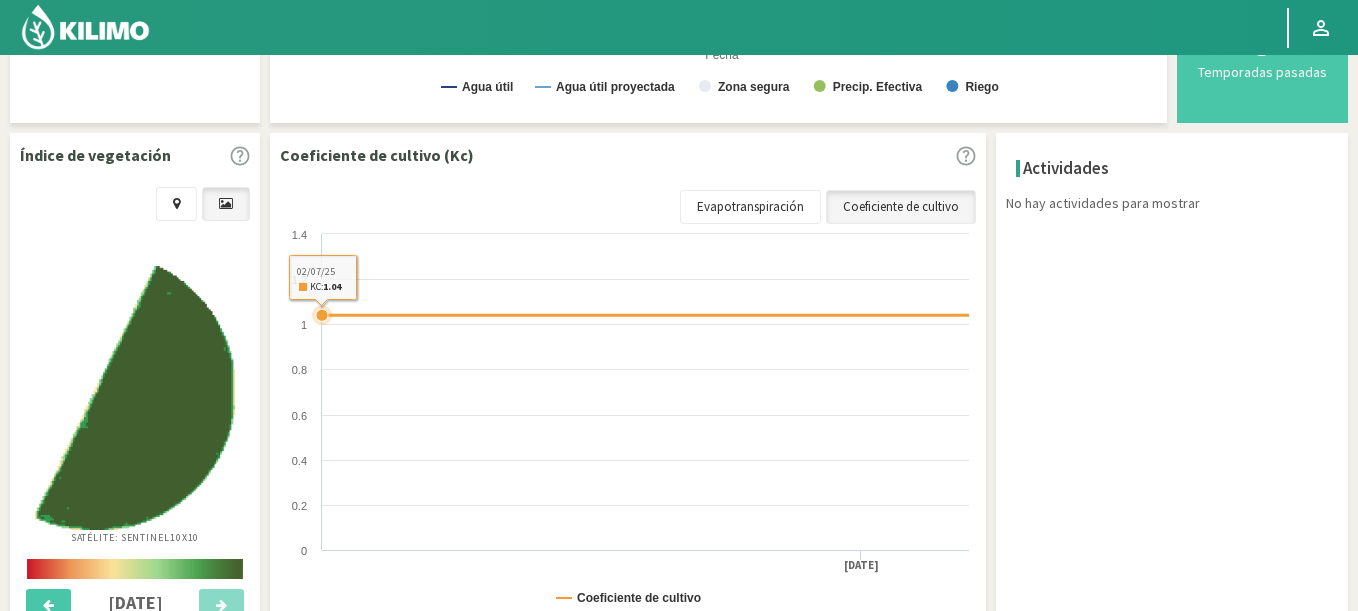 scroll, scrollTop: 0, scrollLeft: 0, axis: both 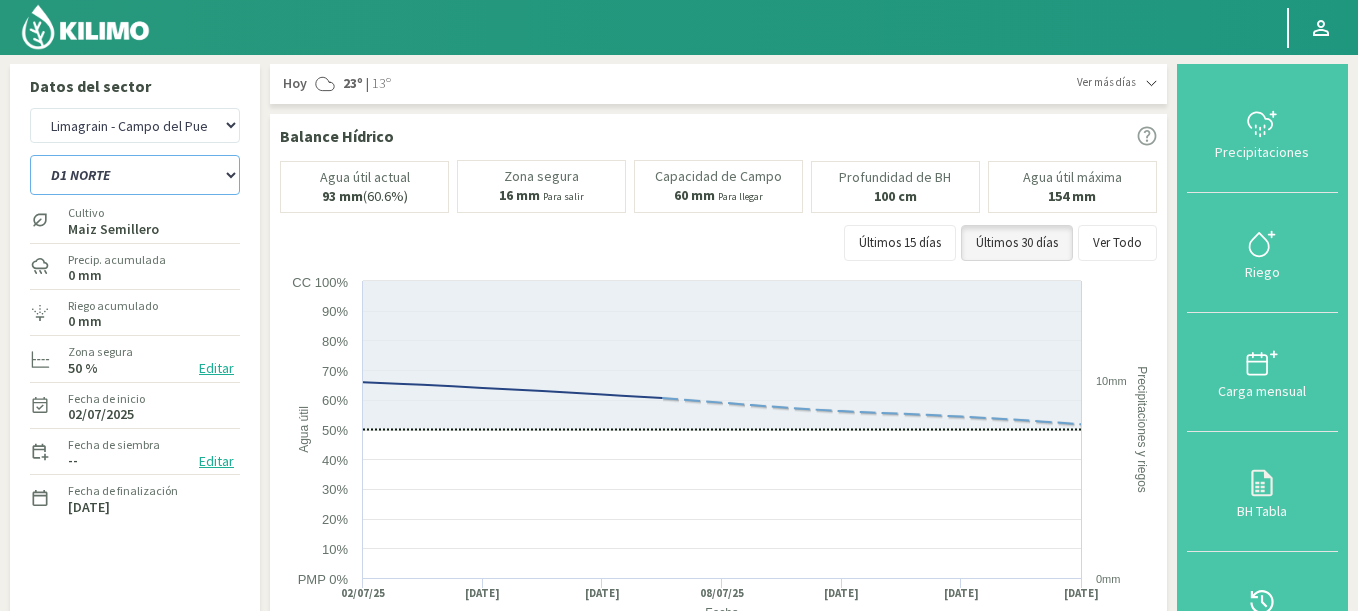 click on "A1   B2   C2   D1 NORTE   D2 ESTE" at bounding box center [135, 175] 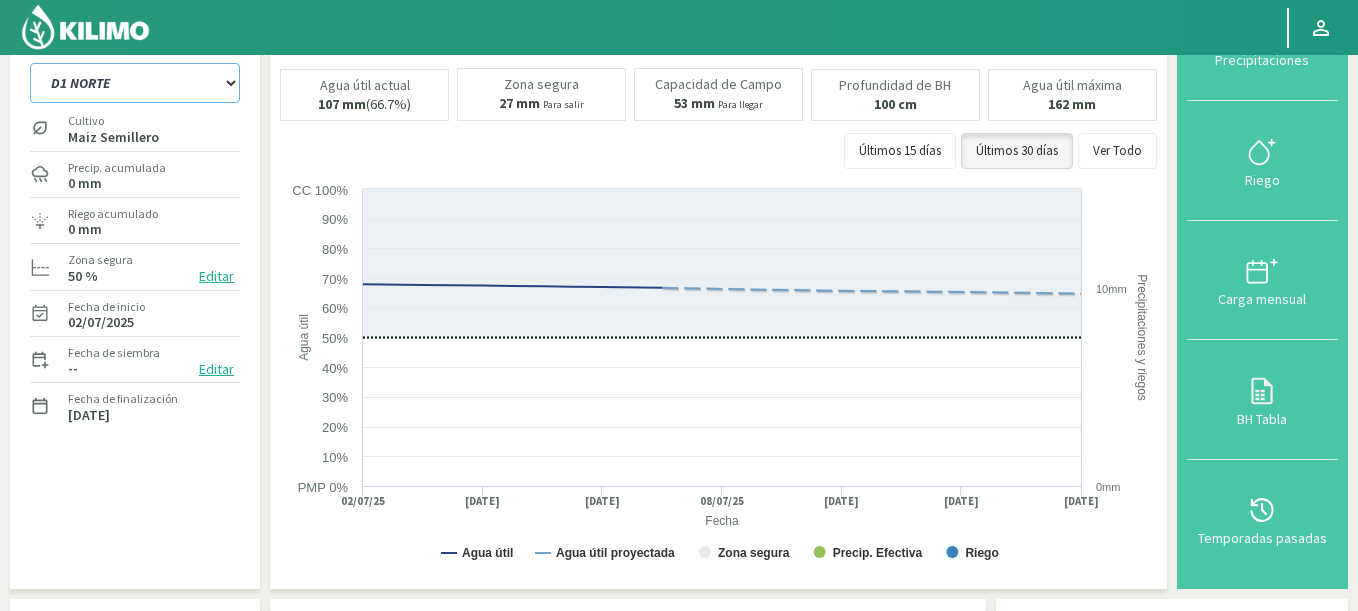 scroll, scrollTop: 0, scrollLeft: 0, axis: both 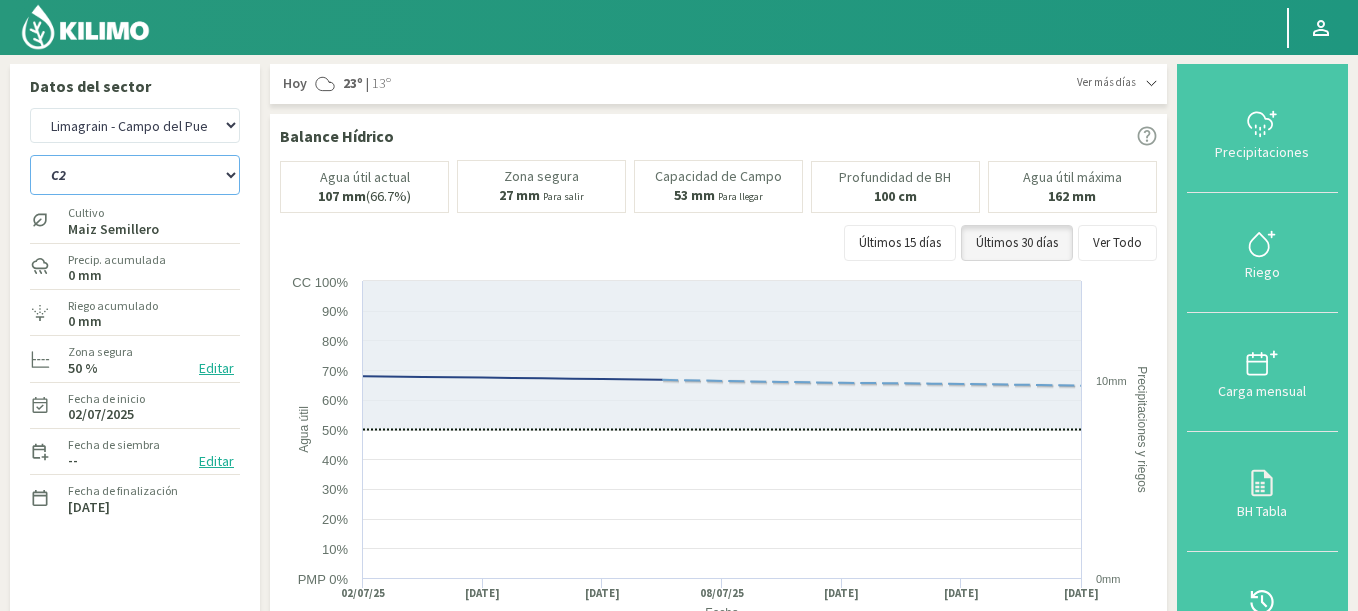 click on "A1   B2   C2   D1 NORTE   D2 ESTE" at bounding box center (135, 175) 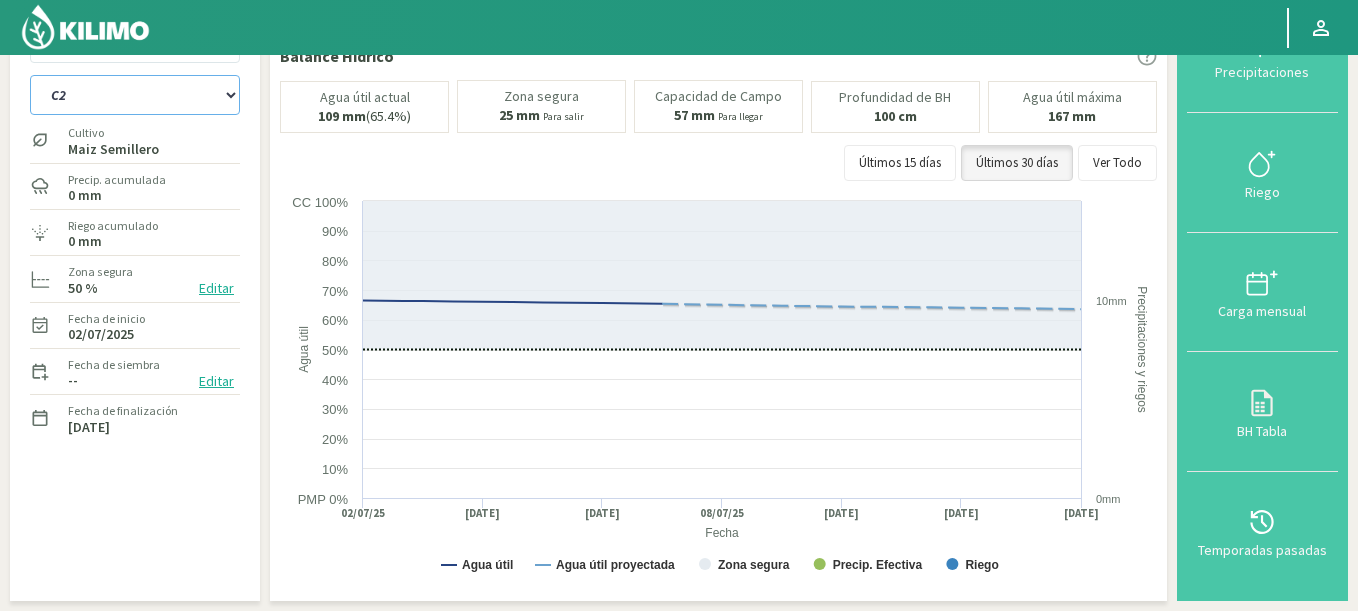 scroll, scrollTop: 0, scrollLeft: 0, axis: both 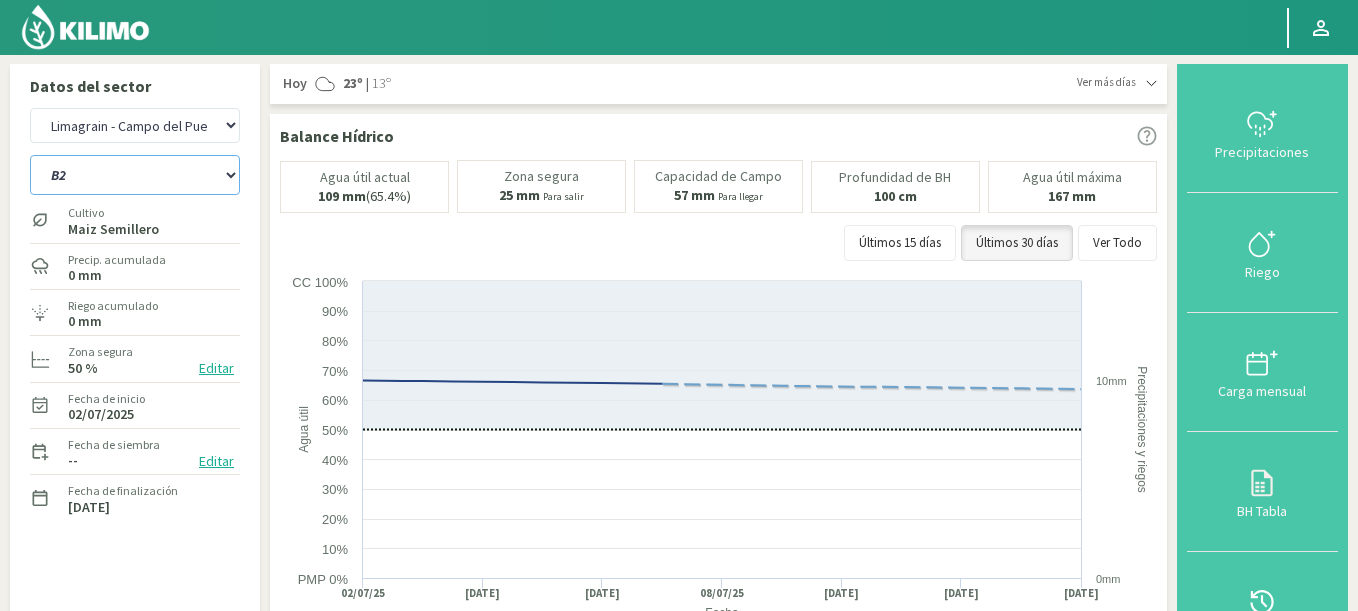 click on "A1   B2   C2   D1 NORTE   D2 ESTE" at bounding box center [135, 175] 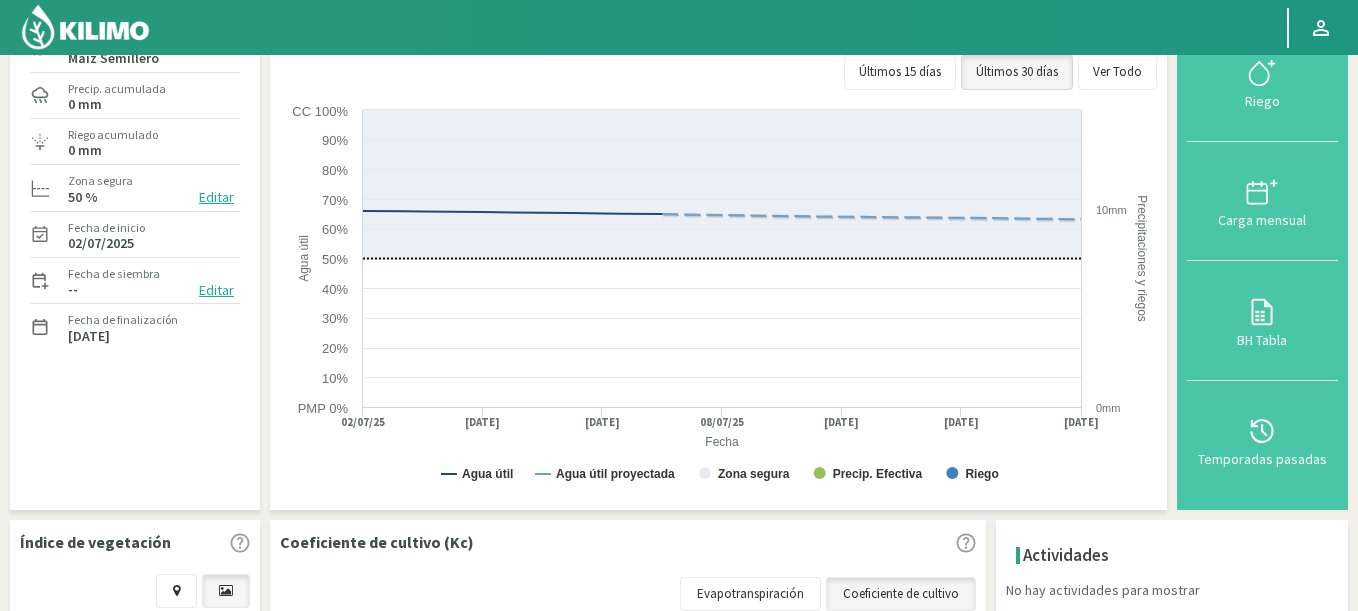 scroll, scrollTop: 0, scrollLeft: 0, axis: both 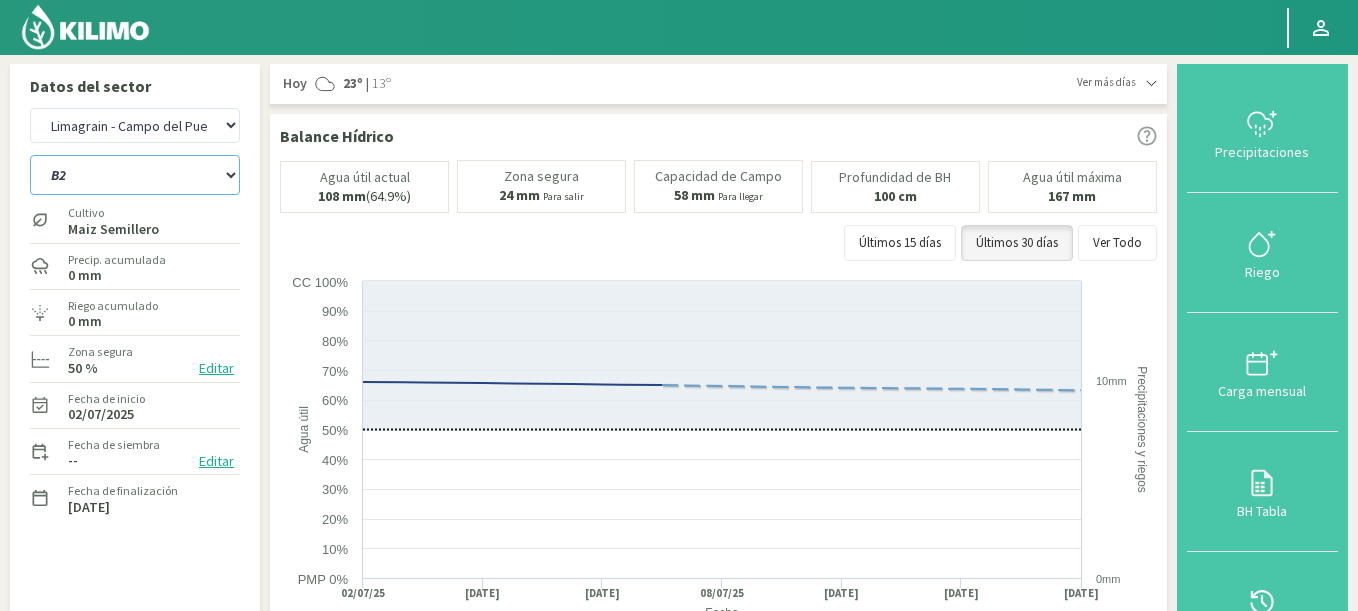 select on "15: Object" 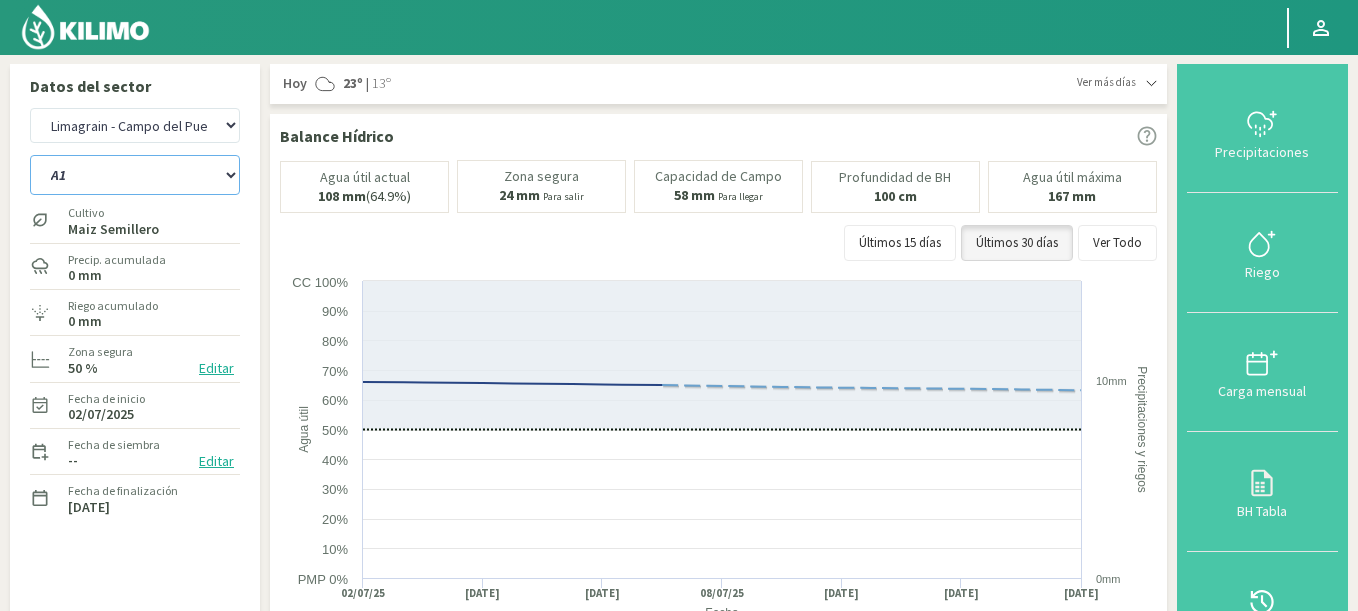 click on "A1   B2   C2   D1 NORTE   D2 ESTE" at bounding box center (135, 175) 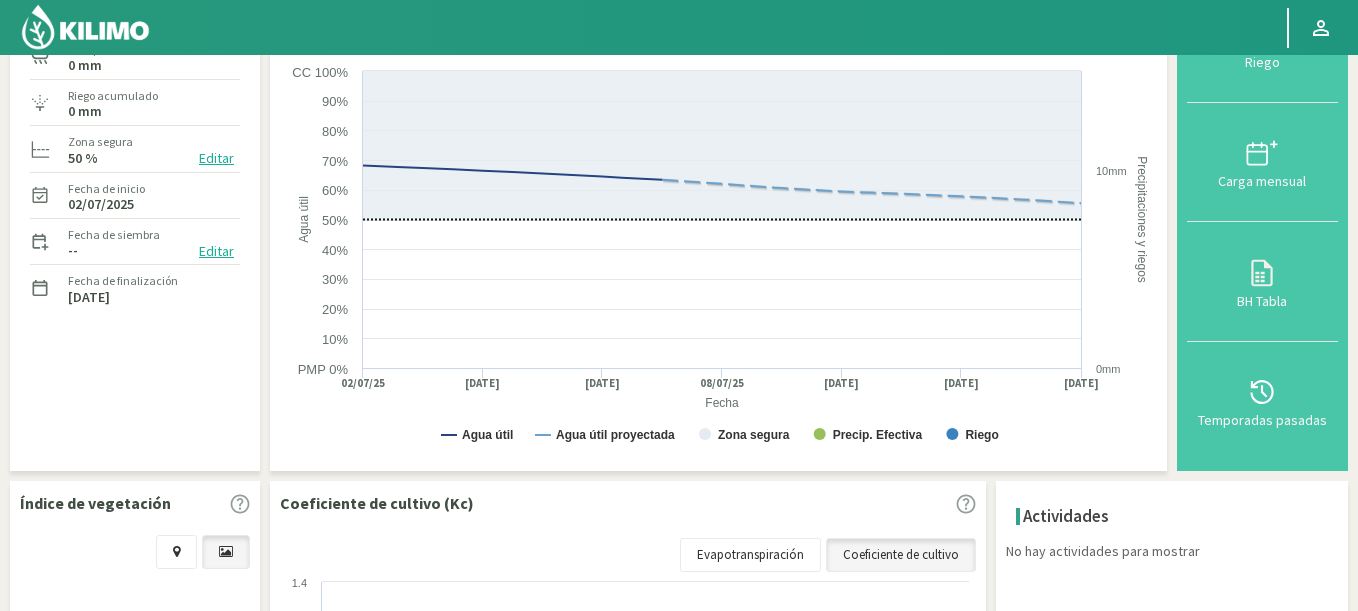 scroll, scrollTop: 0, scrollLeft: 0, axis: both 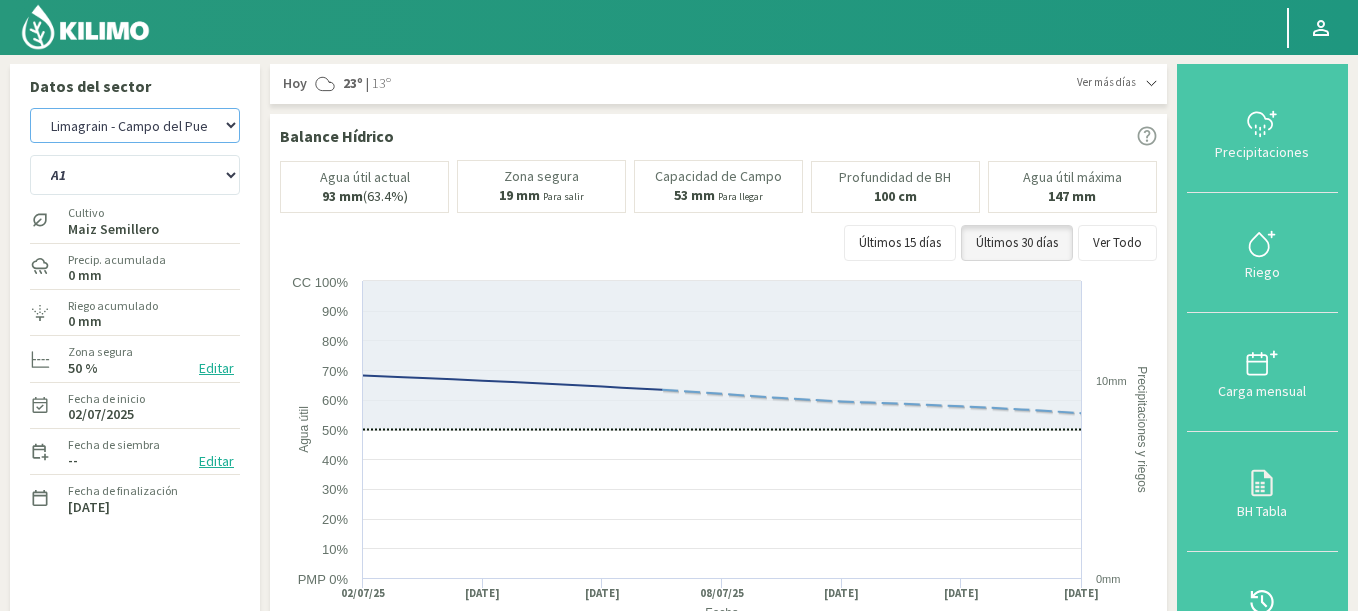 click on "8 Fuegos   Agr. Andres Paul Errazuriz   Agr. Cardonal   Agr. El Carmelo   Agr. Huertos de Chocalan   Agrícola AJL   Agrícola Bakia   Agrícola Bakia - IC   Agrícola Exser - Campo Los Andes   Agricola FM Hermanos   Agrícola La Laguna (Samuel Ovalle) - IC   Agrícola Santa Magdalena (E. Ovalle) - IC   Agr. Las Riendas   Agr. Nieto - Florencia   Agr. Nieto - San Andrés   Agrorreina Parcela 27   Agrorreina Parcela 42   Agrorreina Parcela 44   Agrorreina Parcela 46   Agrorreina Parcela 47   Agrorreina San Ramon   AgroUC - IC   Agr. Pabellón   Agr. San José   Agr. Santa Elena - Colina   Agr. Santa Laura - Romanini - Cítricos   Agr. Santa Magdalena   Agr. Sutil   Agr. Varagui - Rosario 2   Agr. Viconto Campo Maipo   Agr. Viconto Campo Viluco   Ag. Santa Laura -Cas1   Ag. Santa Laura -Cas2   Ag. Santa Laura -Cas3   Ag. Santa Laura - Santa Teresa   Agua del Valle - San Gregorio   Agua del Valle - San Lorenzo   Agua del Valle - Santa Emilia   Albigasta - 1m   Albigasta - 2m   BaFarms   Bidarte   Bidarte" at bounding box center (135, 125) 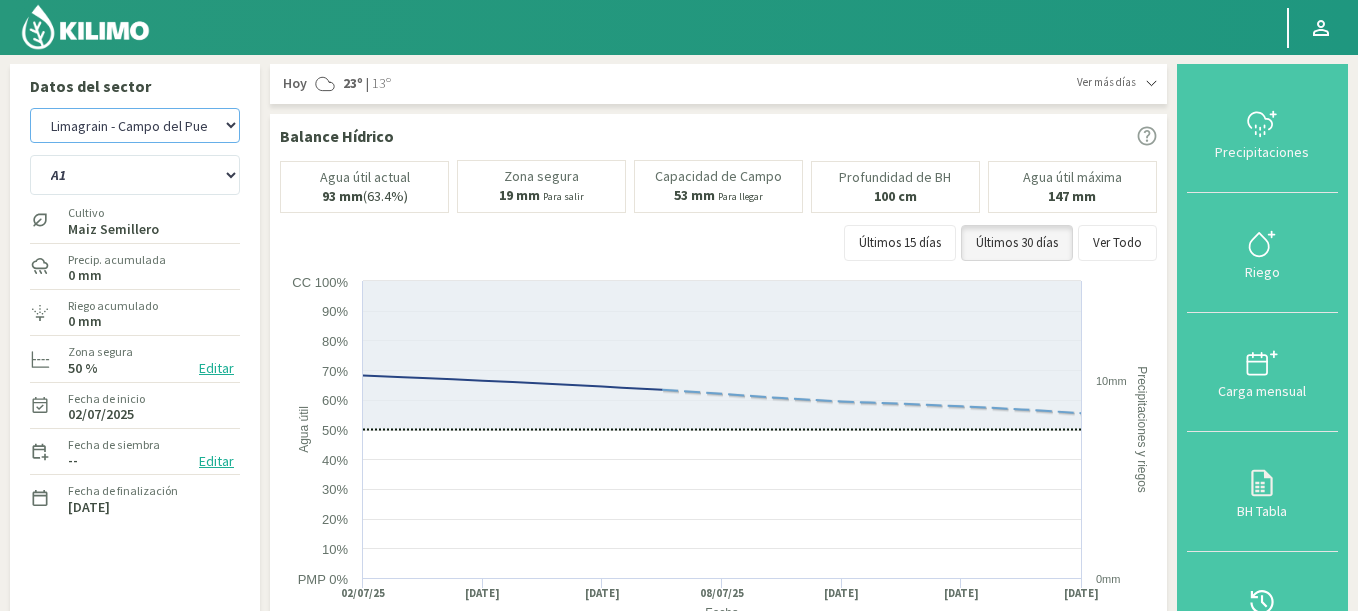 select on "1341: Object" 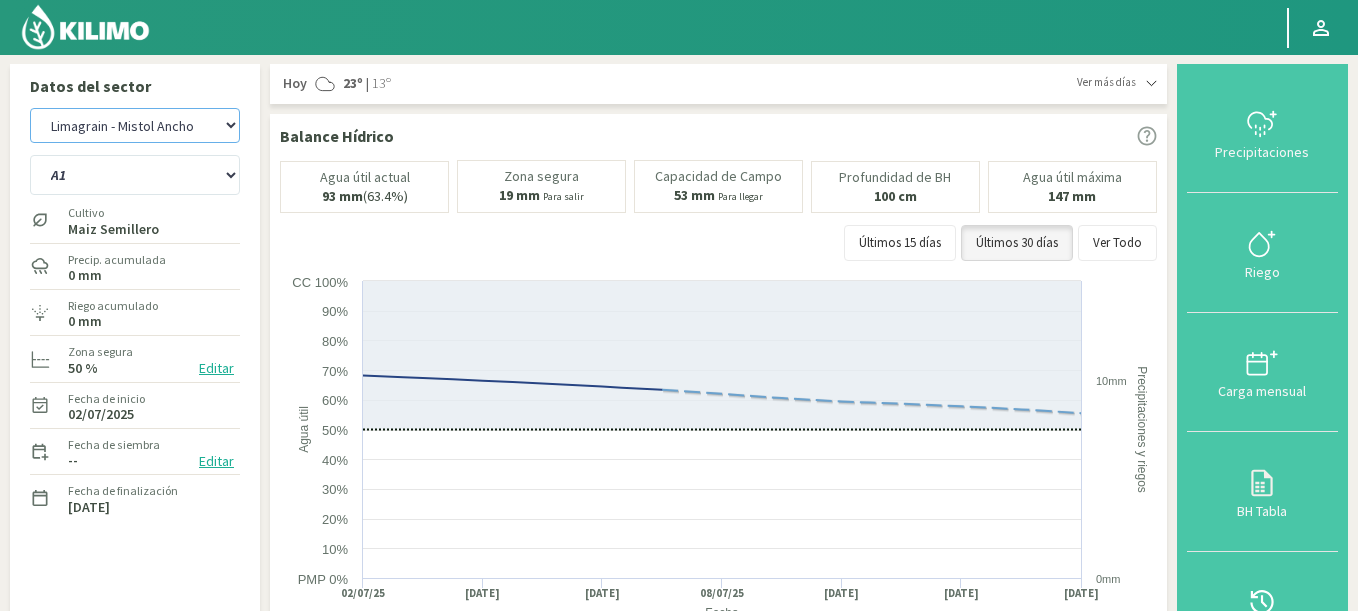click on "8 Fuegos   Agr. Andres Paul Errazuriz   Agr. Cardonal   Agr. El Carmelo   Agr. Huertos de Chocalan   Agrícola AJL   Agrícola Bakia   Agrícola Bakia - IC   Agrícola Exser - Campo Los Andes   Agricola FM Hermanos   Agrícola La Laguna (Samuel Ovalle) - IC   Agrícola Santa Magdalena (E. Ovalle) - IC   Agr. Las Riendas   Agr. Nieto - Florencia   Agr. Nieto - San Andrés   Agrorreina Parcela 27   Agrorreina Parcela 42   Agrorreina Parcela 44   Agrorreina Parcela 46   Agrorreina Parcela 47   Agrorreina San Ramon   AgroUC - IC   Agr. Pabellón   Agr. San José   Agr. Santa Elena - Colina   Agr. Santa Laura - Romanini - Cítricos   Agr. Santa Magdalena   Agr. Sutil   Agr. Varagui - Rosario 2   Agr. Viconto Campo Maipo   Agr. Viconto Campo Viluco   Ag. Santa Laura -Cas1   Ag. Santa Laura -Cas2   Ag. Santa Laura -Cas3   Ag. Santa Laura - Santa Teresa   Agua del Valle - San Gregorio   Agua del Valle - San Lorenzo   Agua del Valle - Santa Emilia   Albigasta - 1m   Albigasta - 2m   BaFarms   Bidarte   Bidarte" at bounding box center (135, 125) 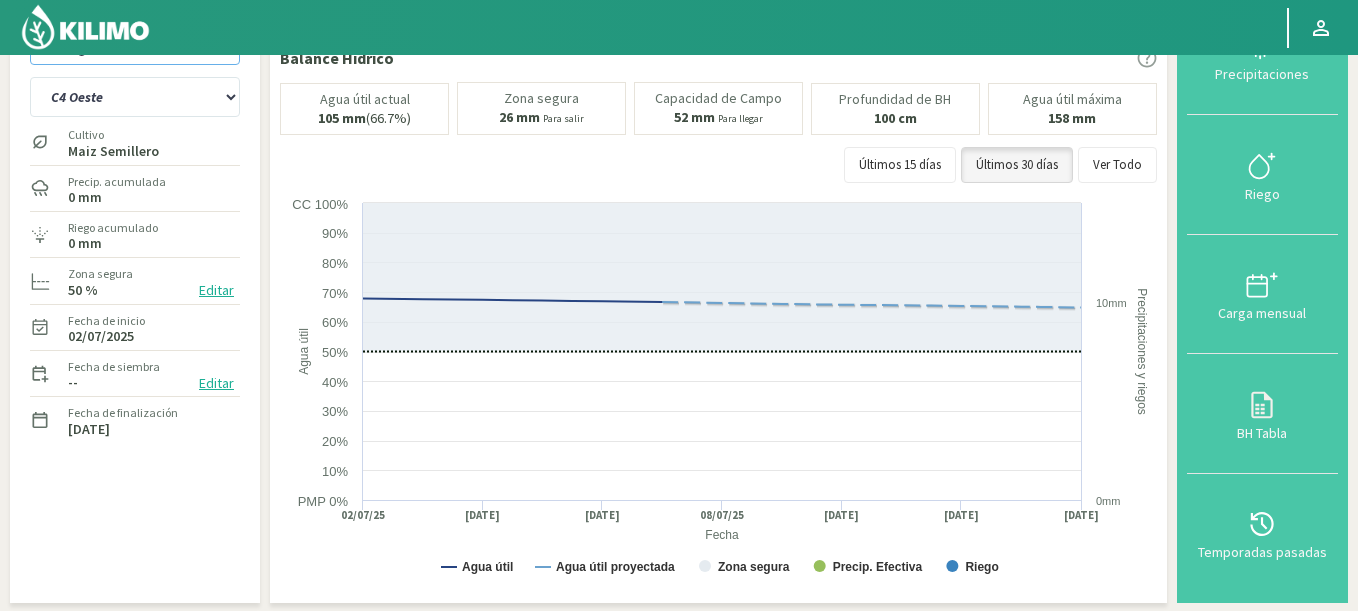 scroll, scrollTop: 0, scrollLeft: 0, axis: both 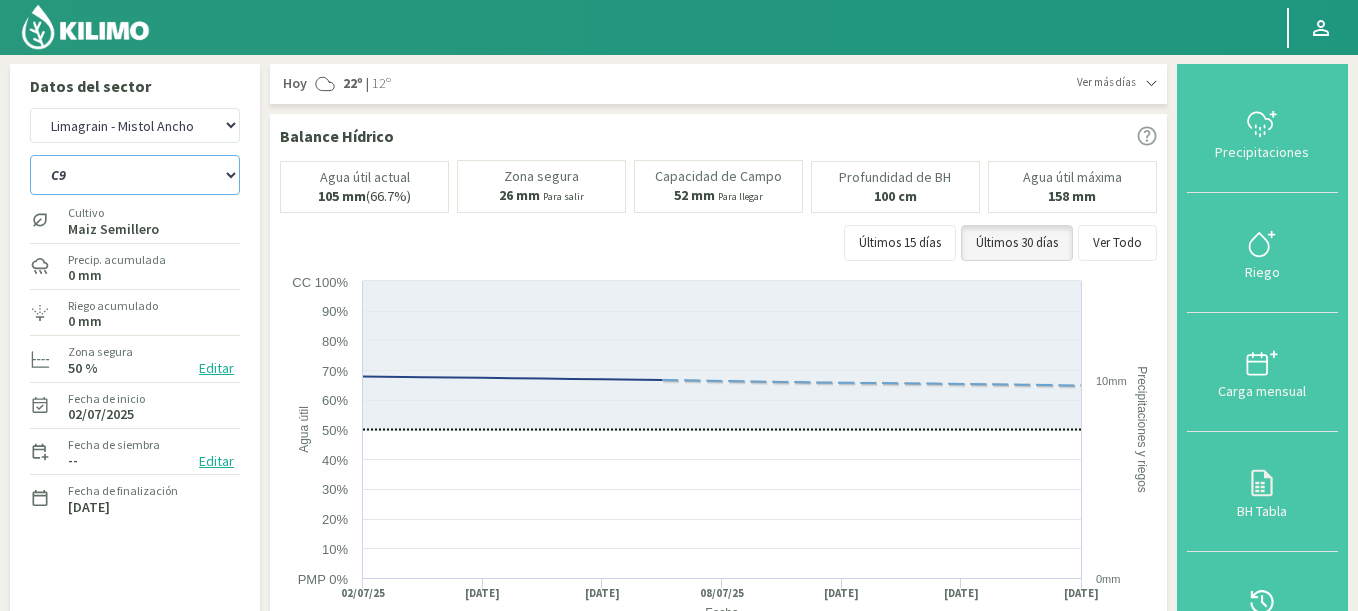 click on "C4 Oeste   C9" at bounding box center [135, 175] 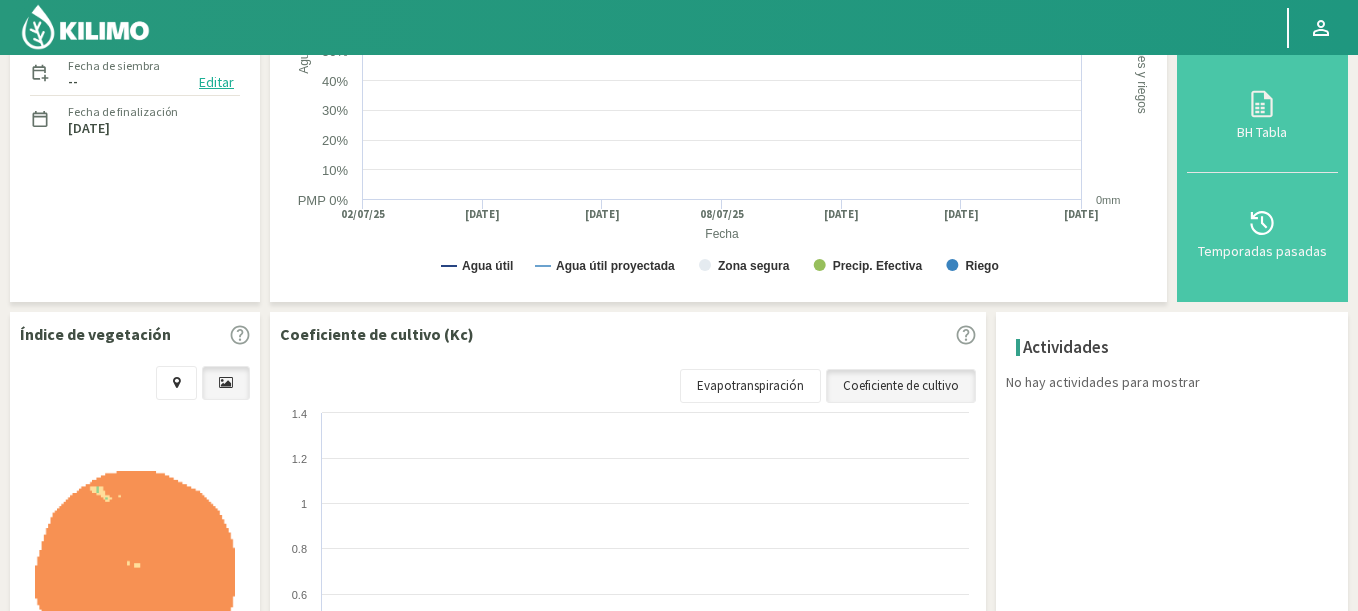 scroll, scrollTop: 0, scrollLeft: 0, axis: both 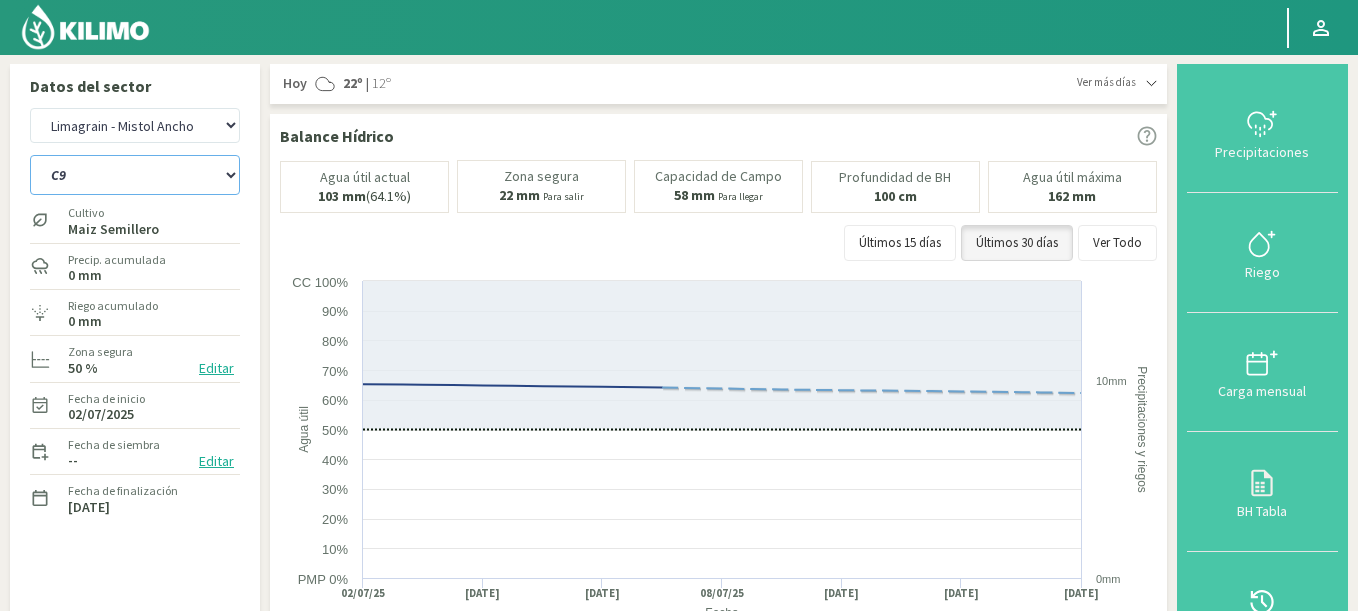 select on "27: Object" 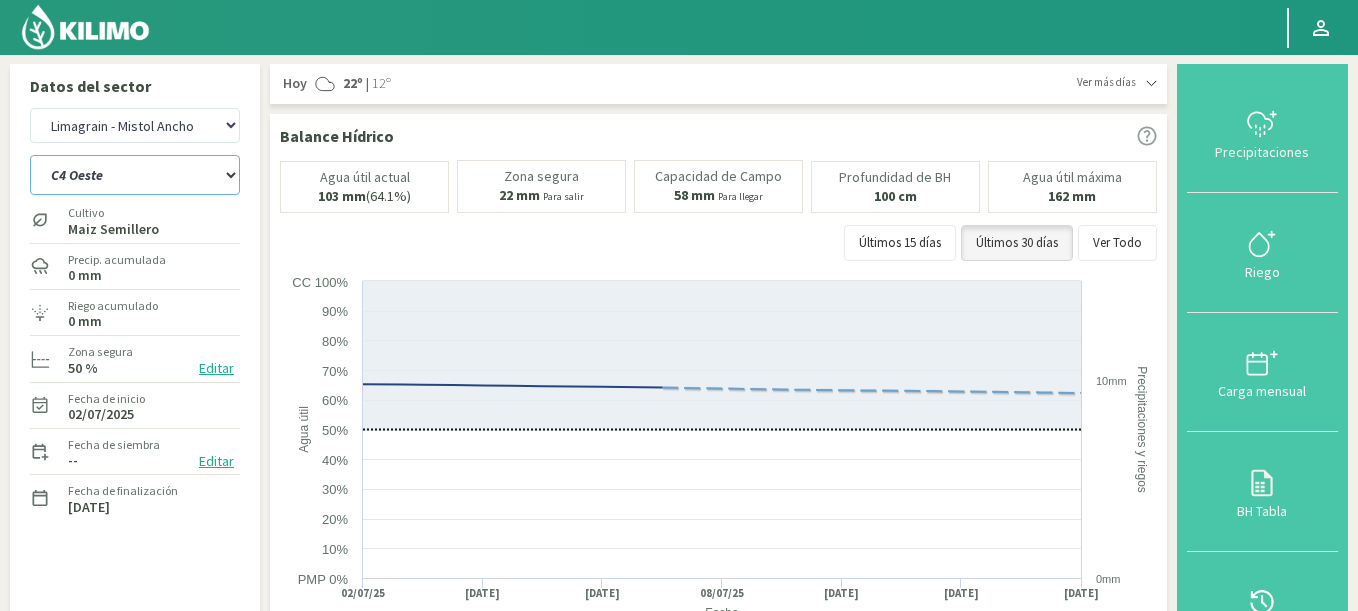 click on "C4 Oeste   C9" at bounding box center [135, 175] 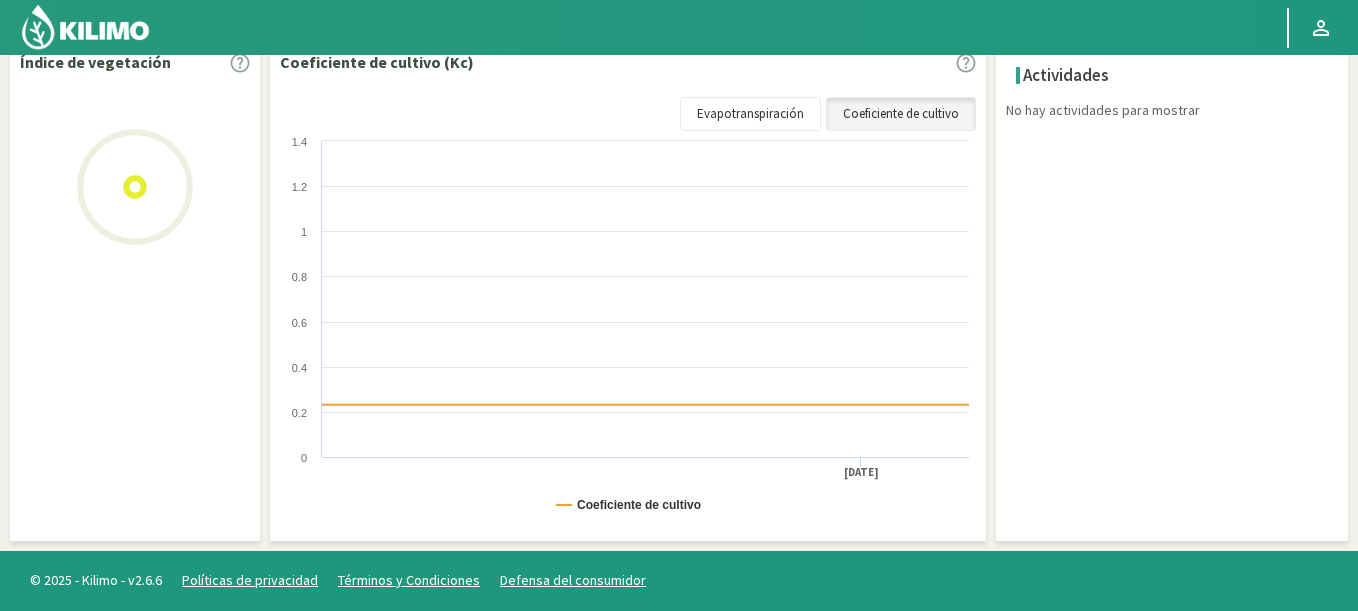 scroll, scrollTop: 686, scrollLeft: 0, axis: vertical 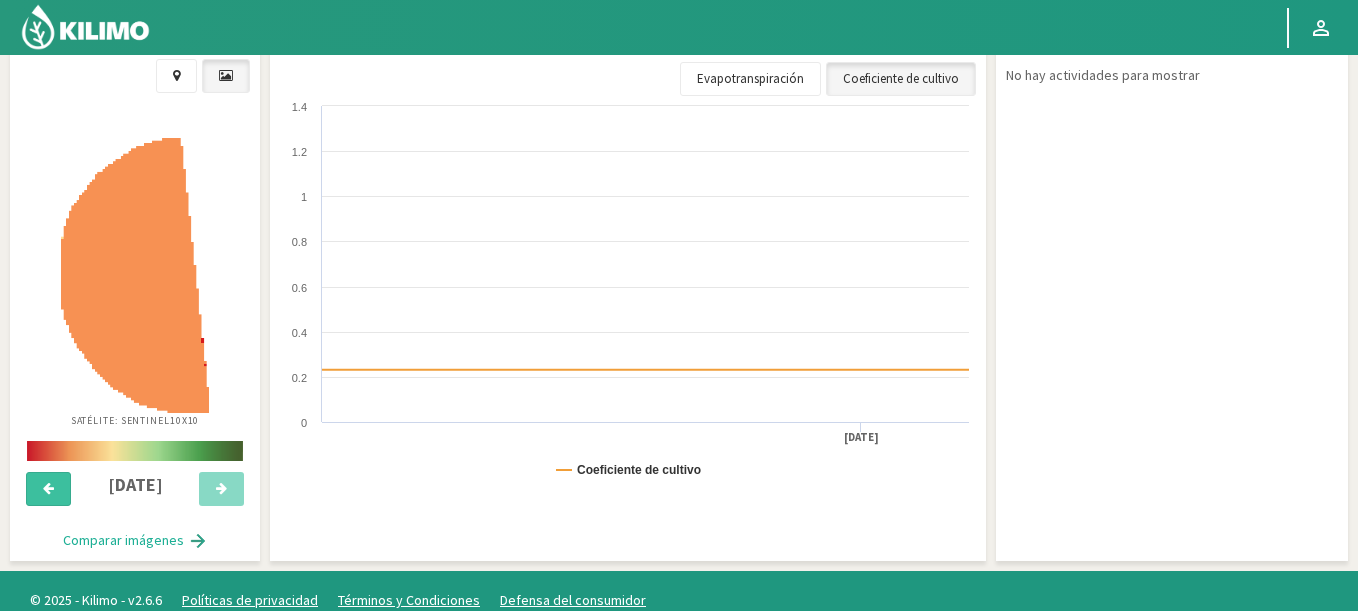 click at bounding box center [48, 488] 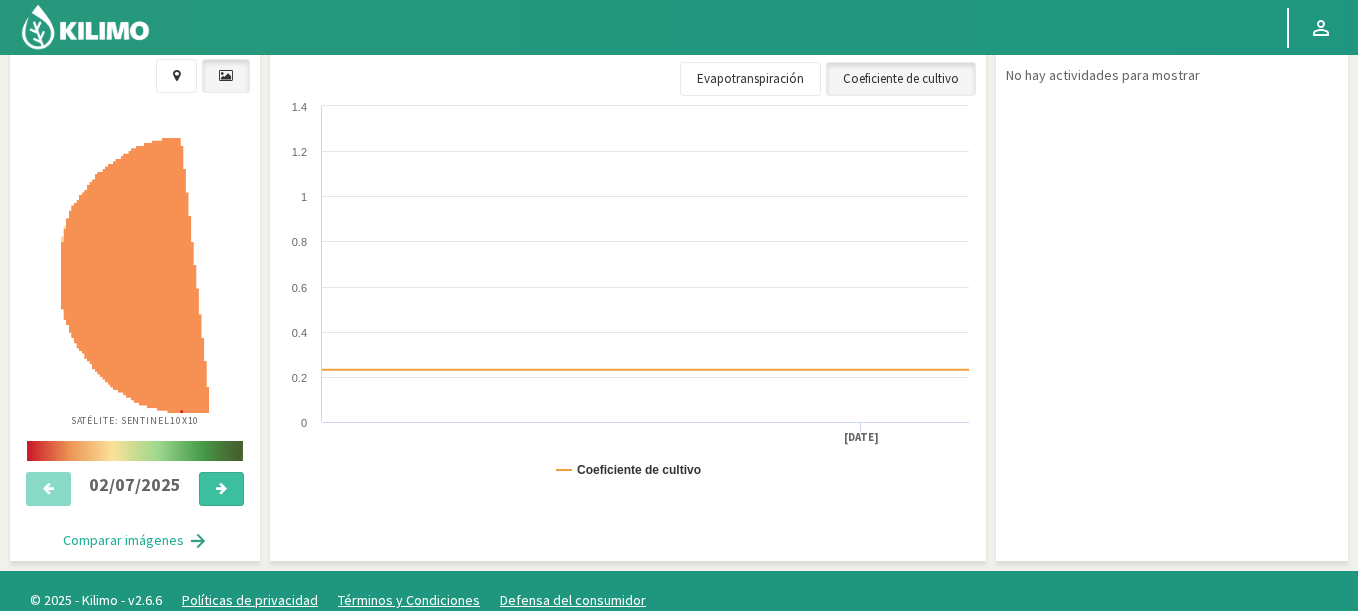 click at bounding box center (221, 488) 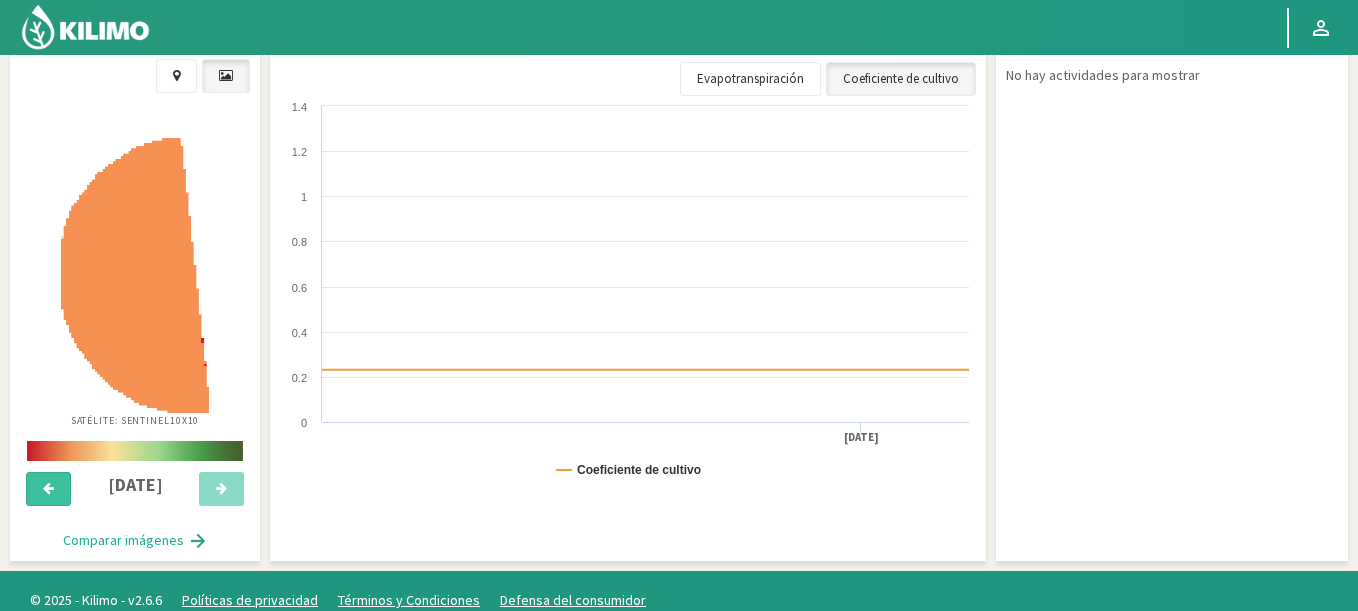 click at bounding box center [48, 489] 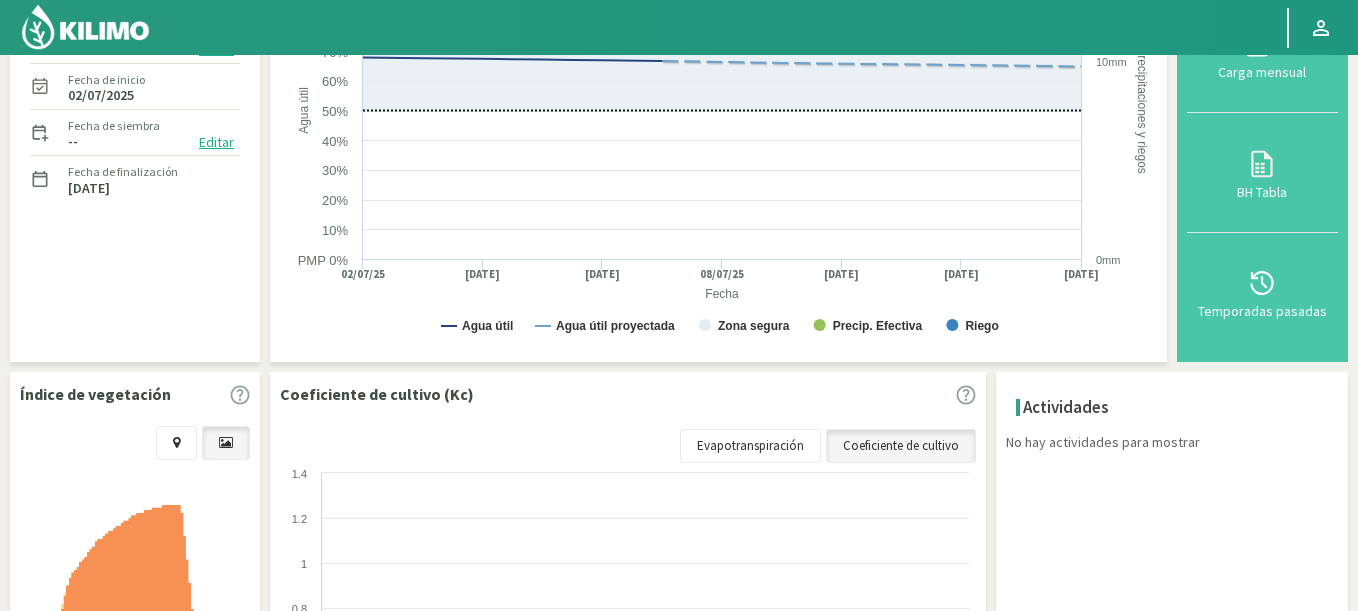 scroll, scrollTop: 0, scrollLeft: 0, axis: both 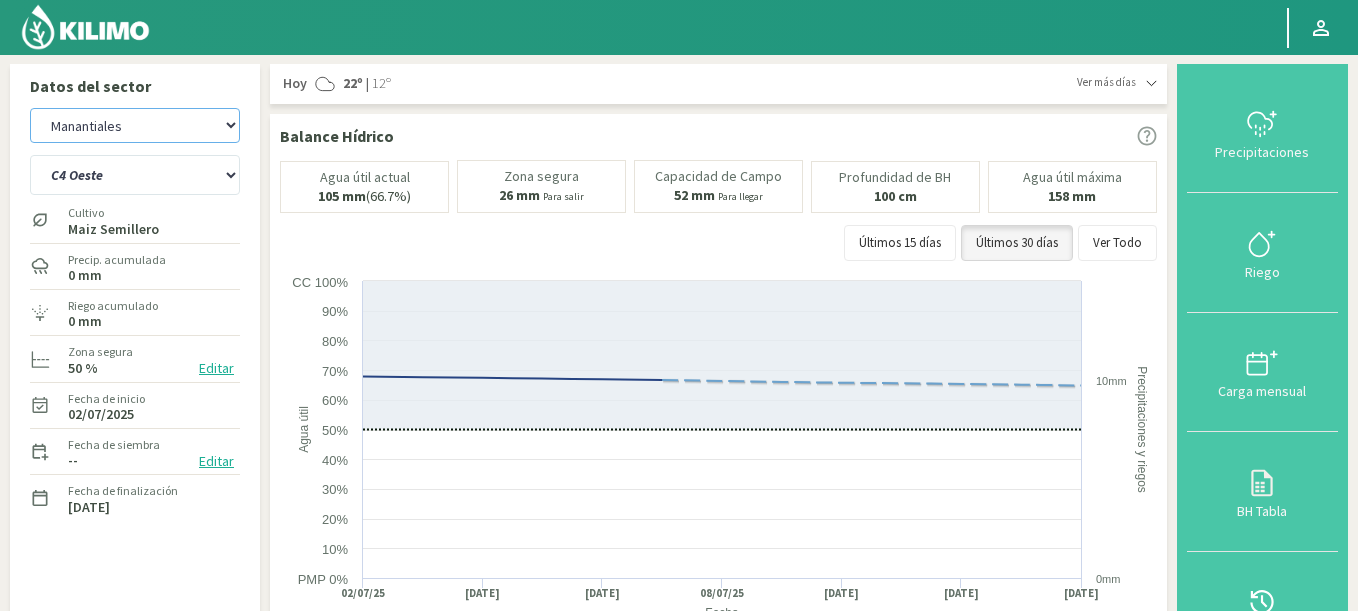 click on "8 Fuegos   Agr. Andres Paul Errazuriz   Agr. Cardonal   Agr. El Carmelo   Agr. Huertos de Chocalan   Agrícola AJL   Agrícola Bakia   Agrícola Bakia - IC   Agrícola Exser - Campo Los Andes   Agricola FM Hermanos   Agrícola La Laguna (Samuel Ovalle) - IC   Agrícola Santa Magdalena (E. Ovalle) - IC   Agr. Las Riendas   Agr. Nieto - Florencia   Agr. Nieto - San Andrés   Agrorreina Parcela 27   Agrorreina Parcela 42   Agrorreina Parcela 44   Agrorreina Parcela 46   Agrorreina Parcela 47   Agrorreina San Ramon   AgroUC - IC   Agr. Pabellón   Agr. San José   Agr. Santa Elena - Colina   Agr. Santa Laura - Romanini - Cítricos   Agr. Santa Magdalena   Agr. Sutil   Agr. Varagui - Rosario 2   Agr. Viconto Campo Maipo   Agr. Viconto Campo Viluco   Ag. Santa Laura -Cas1   Ag. Santa Laura -Cas2   Ag. Santa Laura -Cas3   Ag. Santa Laura - Santa Teresa   Agua del Valle - San Gregorio   Agua del Valle - San Lorenzo   Agua del Valle - Santa Emilia   Albigasta - 1m   Albigasta - 2m   BaFarms   Bidarte   Bidarte" at bounding box center (135, 125) 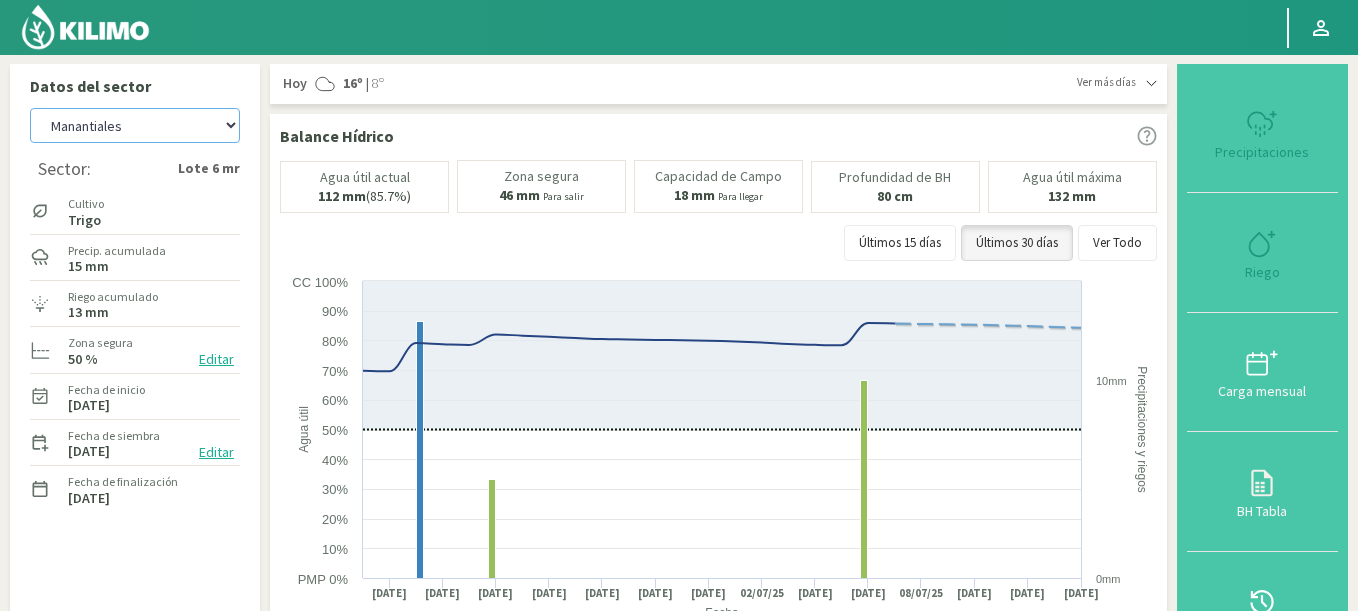 drag, startPoint x: 156, startPoint y: 125, endPoint x: 236, endPoint y: 68, distance: 98.229324 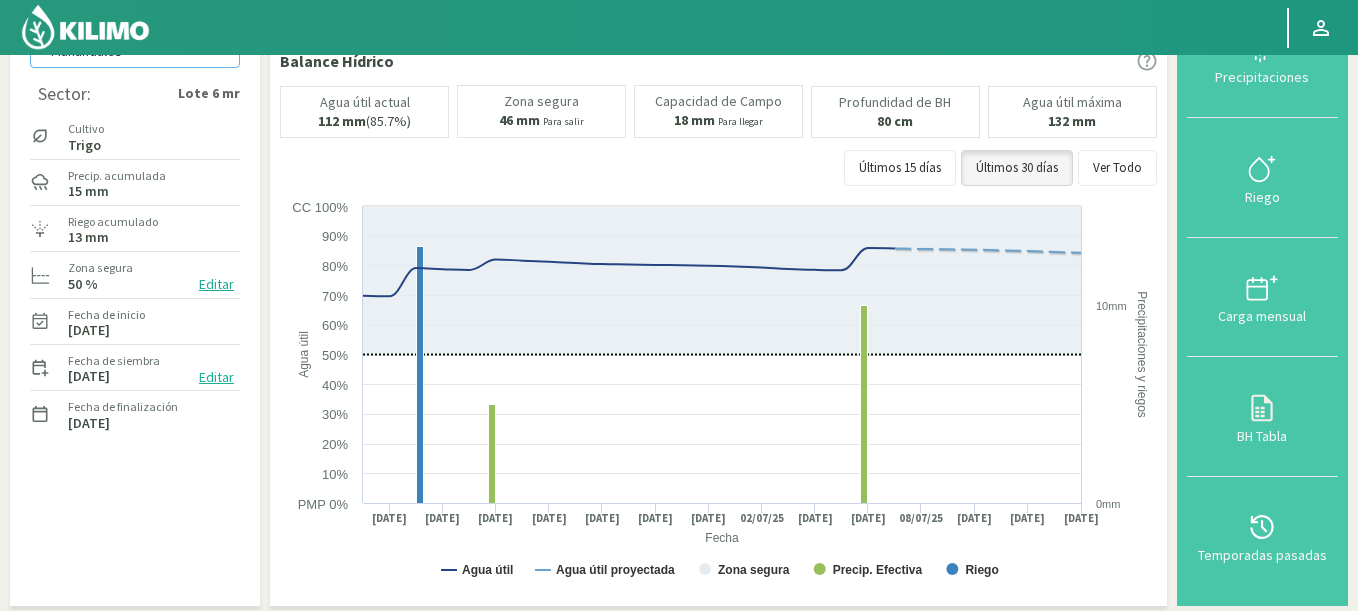 scroll, scrollTop: 0, scrollLeft: 0, axis: both 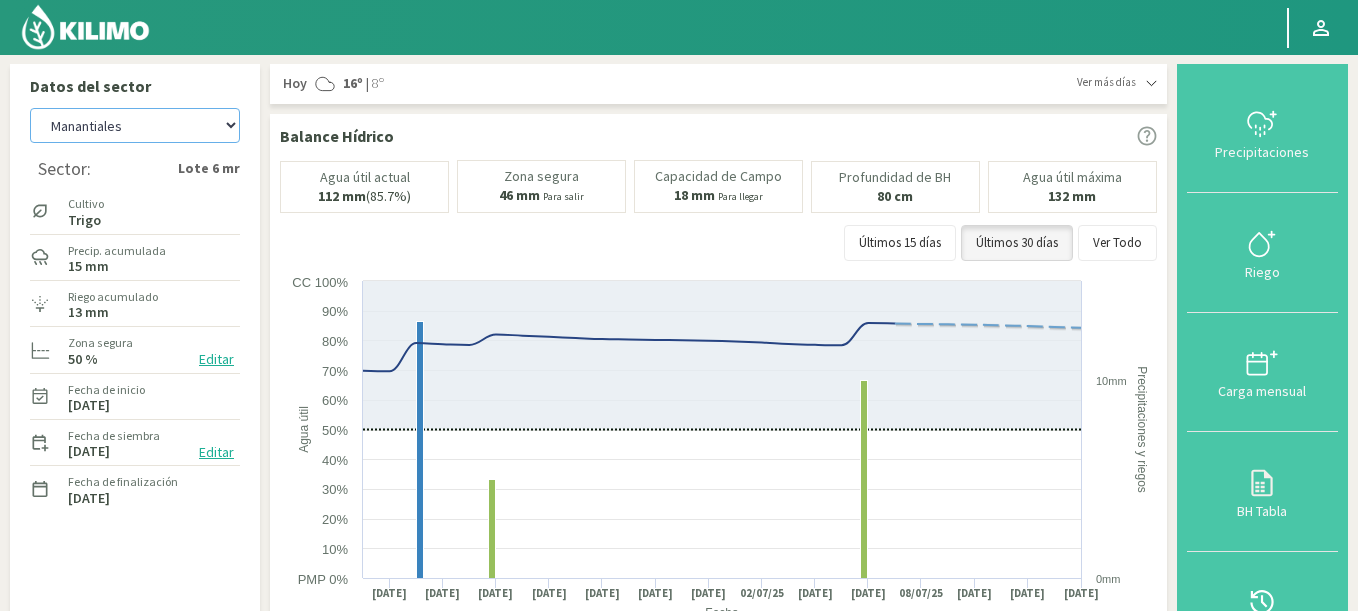 click on "8 Fuegos   Agr. Andres Paul Errazuriz   Agr. Cardonal   Agr. El Carmelo   Agr. Huertos de Chocalan   Agrícola AJL   Agrícola Bakia   Agrícola Bakia - IC   Agrícola Exser - Campo Los Andes   Agricola FM Hermanos   Agrícola La Laguna (Samuel Ovalle) - IC   Agrícola Santa Magdalena (E. Ovalle) - IC   Agr. Las Riendas   Agr. Nieto - Florencia   Agr. Nieto - San Andrés   Agrorreina Parcela 27   Agrorreina Parcela 42   Agrorreina Parcela 44   Agrorreina Parcela 46   Agrorreina Parcela 47   Agrorreina San Ramon   AgroUC - IC   Agr. Pabellón   Agr. San José   Agr. Santa Elena - Colina   Agr. Santa Laura - Romanini - Cítricos   Agr. Santa Magdalena   Agr. Sutil   Agr. Varagui - Rosario 2   Agr. Viconto Campo Maipo   Agr. Viconto Campo Viluco   Ag. Santa Laura -Cas1   Ag. Santa Laura -Cas2   Ag. Santa Laura -Cas3   Ag. Santa Laura - Santa Teresa   Agua del Valle - San Gregorio   Agua del Valle - San Lorenzo   Agua del Valle - Santa Emilia   Albigasta - 1m   Albigasta - 2m   BaFarms   Bidarte   Bidarte" at bounding box center (135, 125) 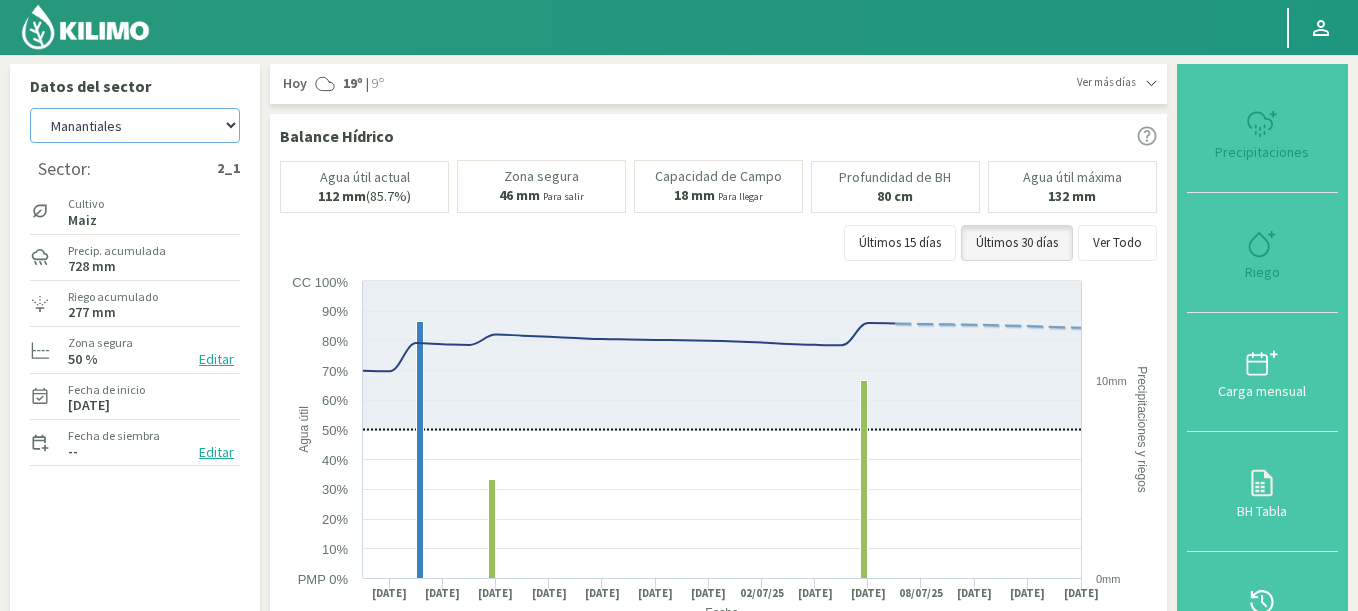 click on "8 Fuegos   Agr. Andres Paul Errazuriz   Agr. Cardonal   Agr. El Carmelo   Agr. Huertos de Chocalan   Agrícola AJL   Agrícola Bakia   Agrícola Bakia - IC   Agrícola Exser - Campo Los Andes   Agricola FM Hermanos   Agrícola La Laguna (Samuel Ovalle) - IC   Agrícola Santa Magdalena (E. Ovalle) - IC   Agr. Las Riendas   Agr. Nieto - Florencia   Agr. Nieto - San Andrés   Agrorreina Parcela 27   Agrorreina Parcela 42   Agrorreina Parcela 44   Agrorreina Parcela 46   Agrorreina Parcela 47   Agrorreina San Ramon   AgroUC - IC   Agr. Pabellón   Agr. San José   Agr. Santa Elena - Colina   Agr. Santa Laura - Romanini - Cítricos   Agr. Santa Magdalena   Agr. Sutil   Agr. Varagui - Rosario 2   Agr. Viconto Campo Maipo   Agr. Viconto Campo Viluco   Ag. Santa Laura -Cas1   Ag. Santa Laura -Cas2   Ag. Santa Laura -Cas3   Ag. Santa Laura - Santa Teresa   Agua del Valle - San Gregorio   Agua del Valle - San Lorenzo   Agua del Valle - Santa Emilia   Albigasta - 1m   Albigasta - 2m   BaFarms   Bidarte   Bidarte" at bounding box center (135, 125) 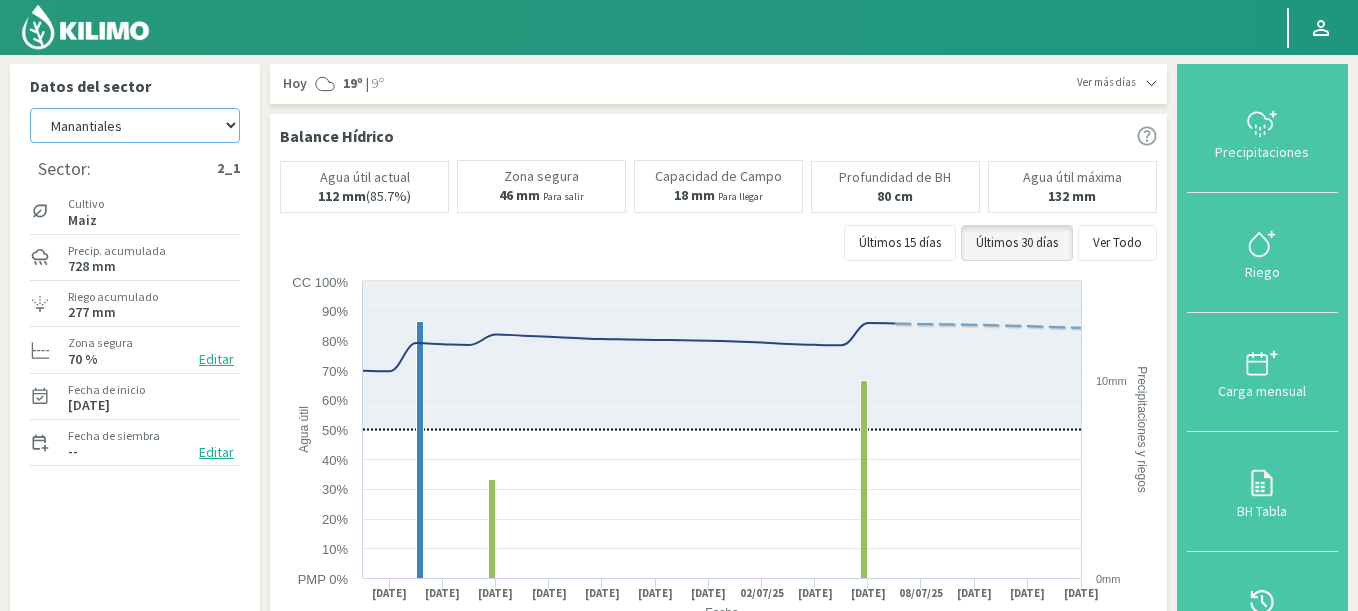 click on "8 Fuegos   Agr. Andres Paul Errazuriz   Agr. Cardonal   Agr. El Carmelo   Agr. Huertos de Chocalan   Agrícola AJL   Agrícola Bakia   Agrícola Bakia - IC   Agrícola Exser - Campo Los Andes   Agricola FM Hermanos   Agrícola La Laguna (Samuel Ovalle) - IC   Agrícola Santa Magdalena (E. Ovalle) - IC   Agr. Las Riendas   Agr. Nieto - Florencia   Agr. Nieto - San Andrés   Agrorreina Parcela 27   Agrorreina Parcela 42   Agrorreina Parcela 44   Agrorreina Parcela 46   Agrorreina Parcela 47   Agrorreina San Ramon   AgroUC - IC   Agr. Pabellón   Agr. San José   Agr. Santa Elena - Colina   Agr. Santa Laura - Romanini - Cítricos   Agr. Santa Magdalena   Agr. Sutil   Agr. Varagui - Rosario 2   Agr. Viconto Campo Maipo   Agr. Viconto Campo Viluco   Ag. Santa Laura -Cas1   Ag. Santa Laura -Cas2   Ag. Santa Laura -Cas3   Ag. Santa Laura - Santa Teresa   Agua del Valle - San Gregorio   Agua del Valle - San Lorenzo   Agua del Valle - Santa Emilia   Albigasta - 1m   Albigasta - 2m   BaFarms   Bidarte   Bidarte" at bounding box center (135, 125) 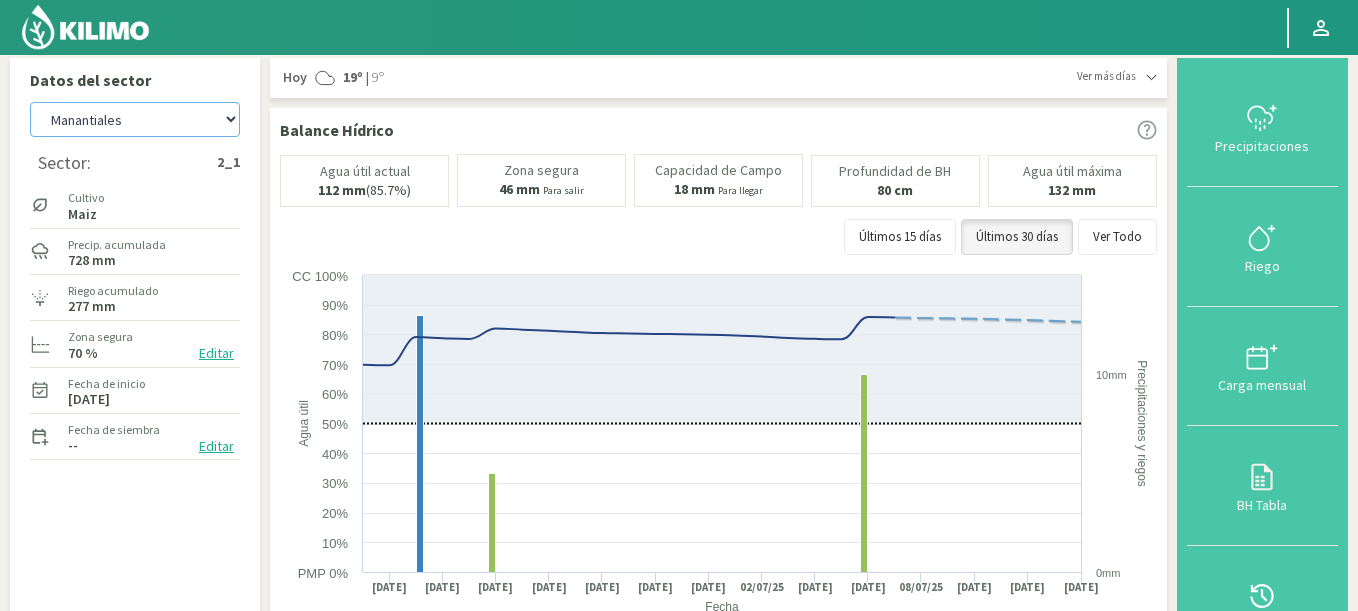 scroll, scrollTop: 0, scrollLeft: 0, axis: both 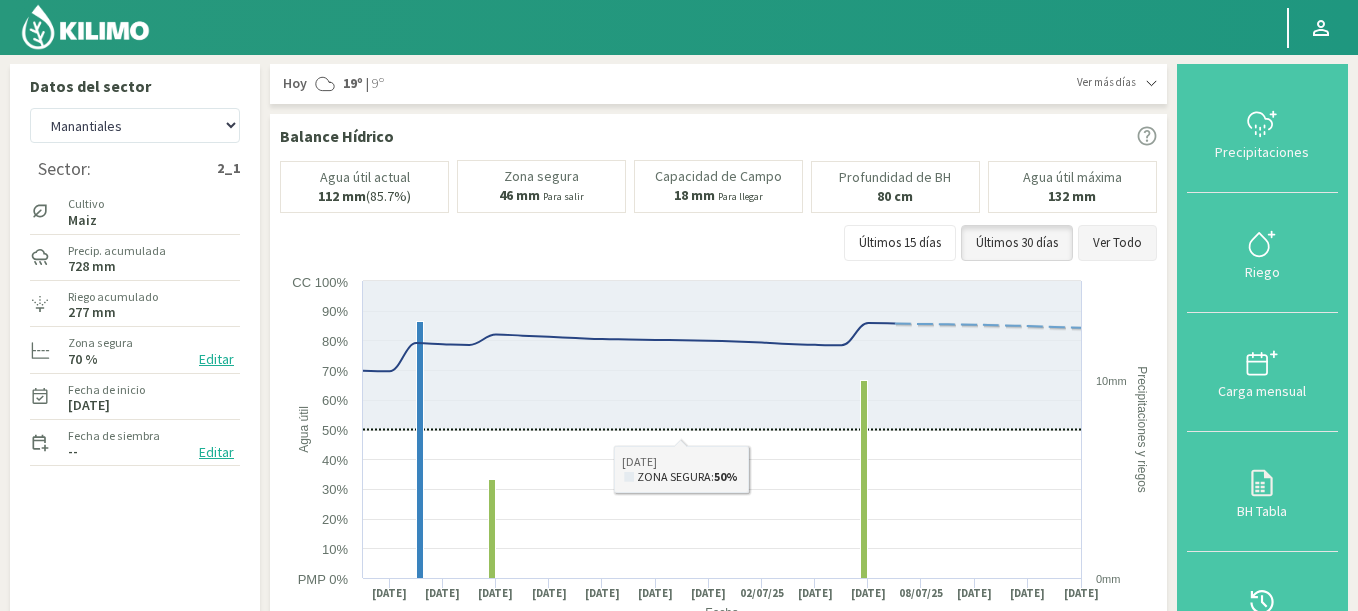click on "Ver Todo" at bounding box center [1117, 243] 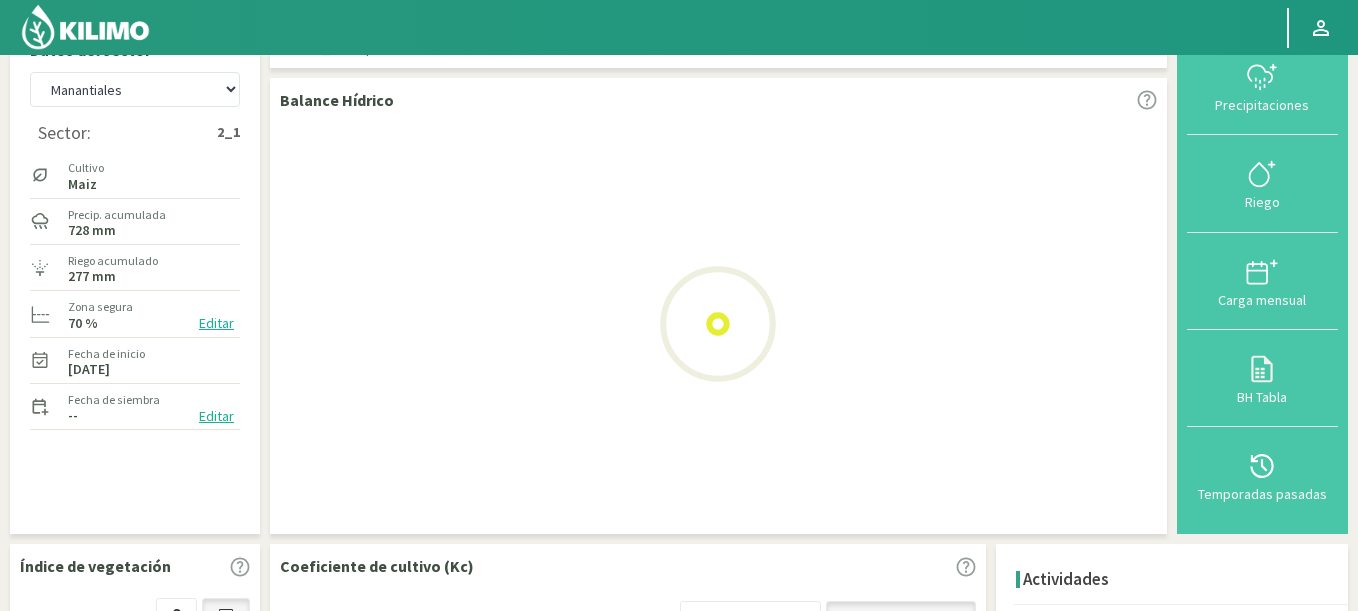 scroll, scrollTop: 0, scrollLeft: 0, axis: both 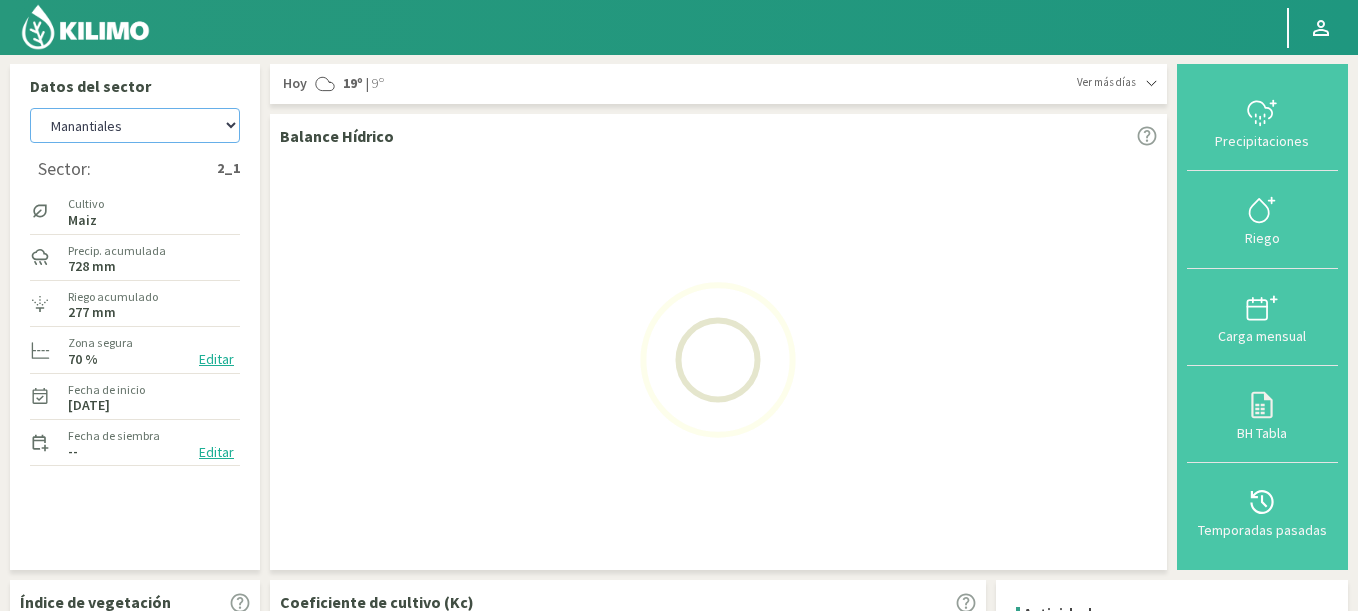 select on "2787: Object" 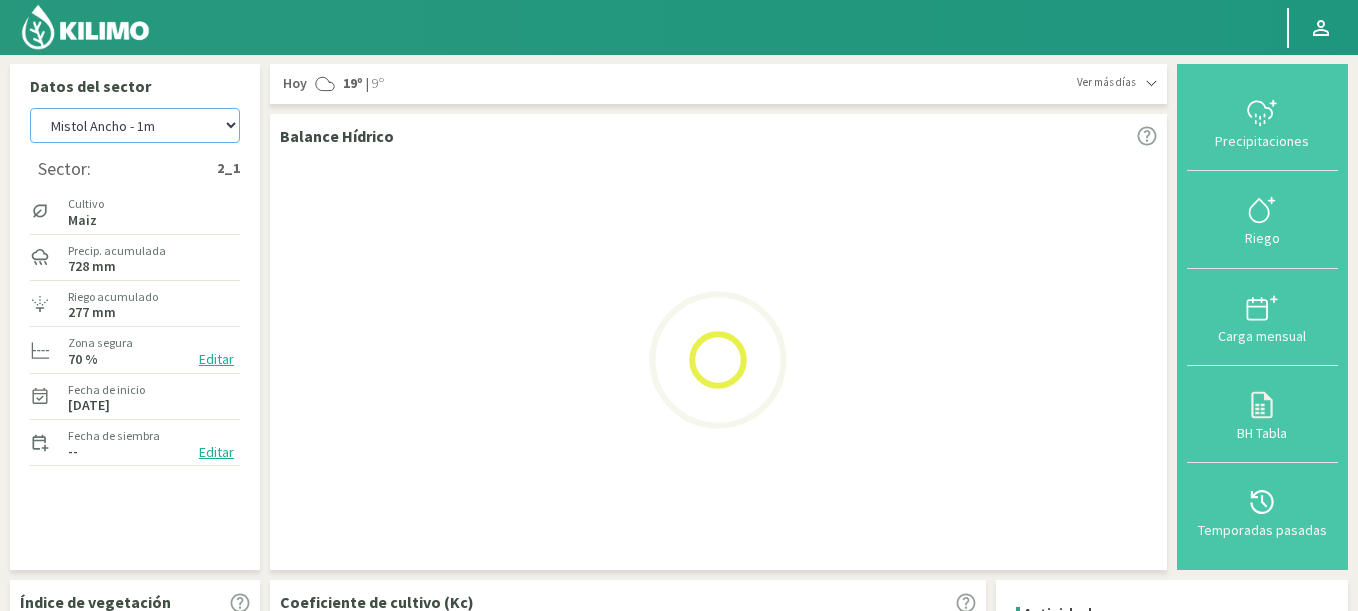 click on "8 Fuegos   Agr. Andres Paul Errazuriz   Agr. Cardonal   Agr. El Carmelo   Agr. Huertos de Chocalan   Agrícola AJL   Agrícola Bakia   Agrícola Bakia - IC   Agrícola Exser - Campo Los Andes   Agricola FM Hermanos   Agrícola La Laguna (Samuel Ovalle) - IC   Agrícola Santa Magdalena (E. Ovalle) - IC   Agr. Las Riendas   Agr. Nieto - Florencia   Agr. Nieto - San Andrés   Agrorreina Parcela 27   Agrorreina Parcela 42   Agrorreina Parcela 44   Agrorreina Parcela 46   Agrorreina Parcela 47   Agrorreina San Ramon   AgroUC - IC   Agr. Pabellón   Agr. San José   Agr. Santa Elena - Colina   Agr. Santa Laura - Romanini - Cítricos   Agr. Santa Magdalena   Agr. Sutil   Agr. Varagui - Rosario 2   Agr. Viconto Campo Maipo   Agr. Viconto Campo Viluco   Ag. Santa Laura -Cas1   Ag. Santa Laura -Cas2   Ag. Santa Laura -Cas3   Ag. Santa Laura - Santa Teresa   Agua del Valle - San Gregorio   Agua del Valle - San Lorenzo   Agua del Valle - Santa Emilia   Albigasta - 1m   Albigasta - 2m   BaFarms   Bidarte   Bidarte" at bounding box center (135, 125) 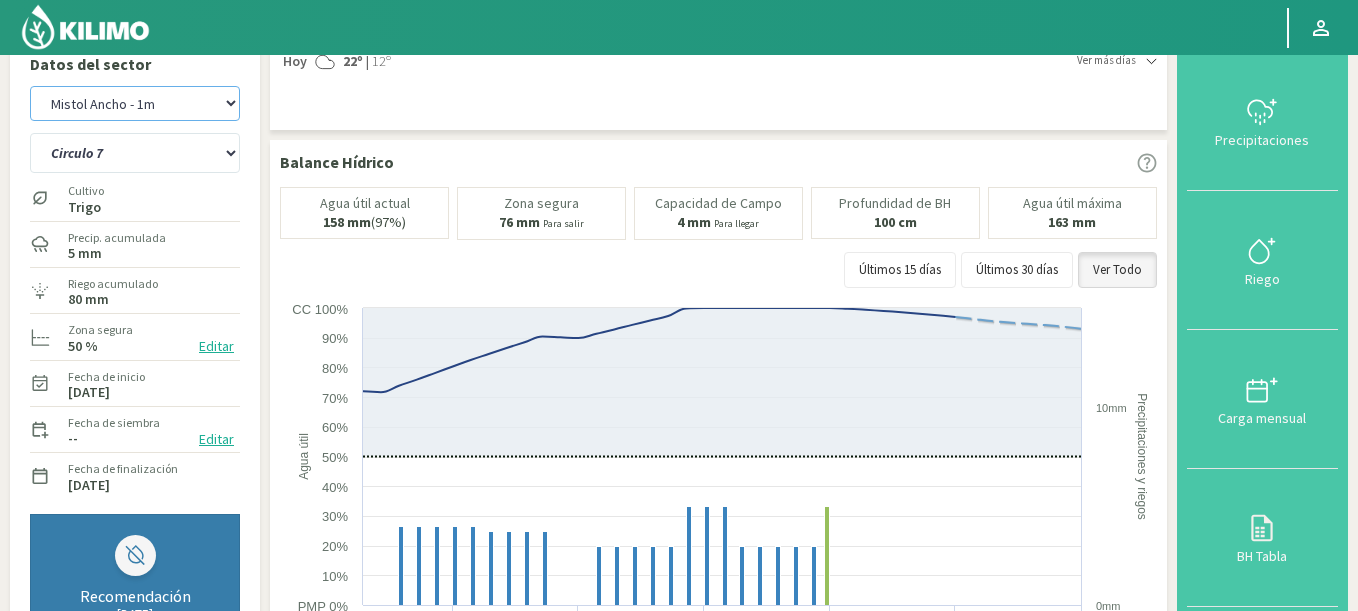 scroll, scrollTop: 0, scrollLeft: 0, axis: both 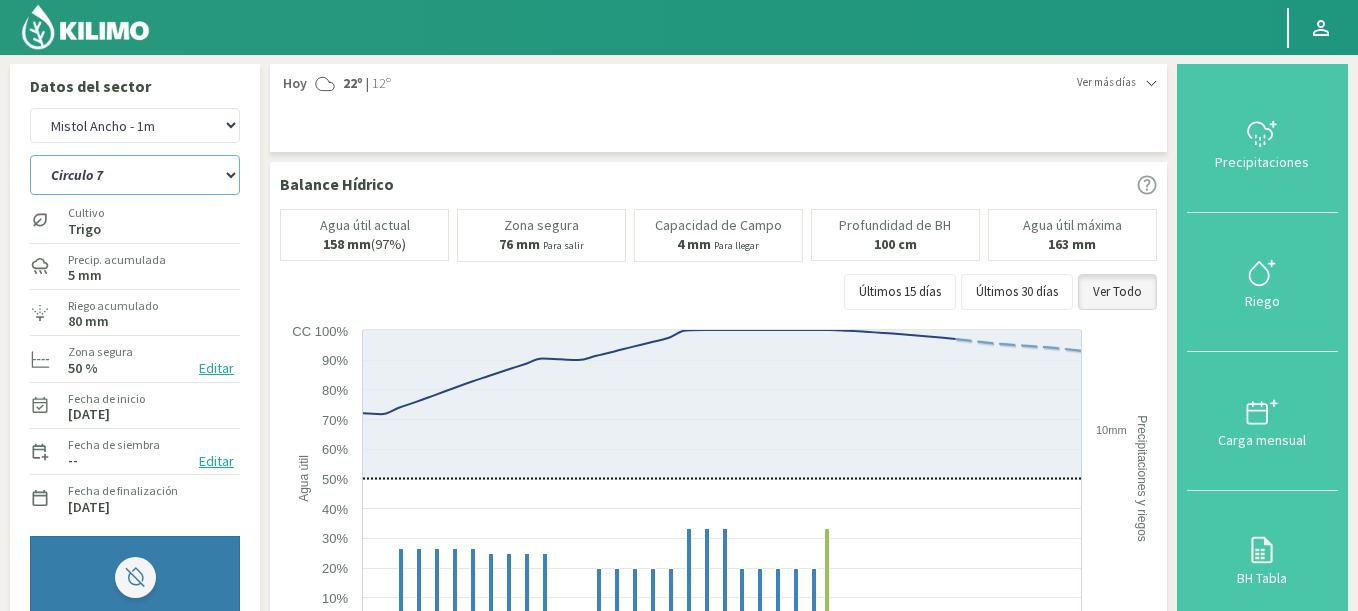 select on "1: Object" 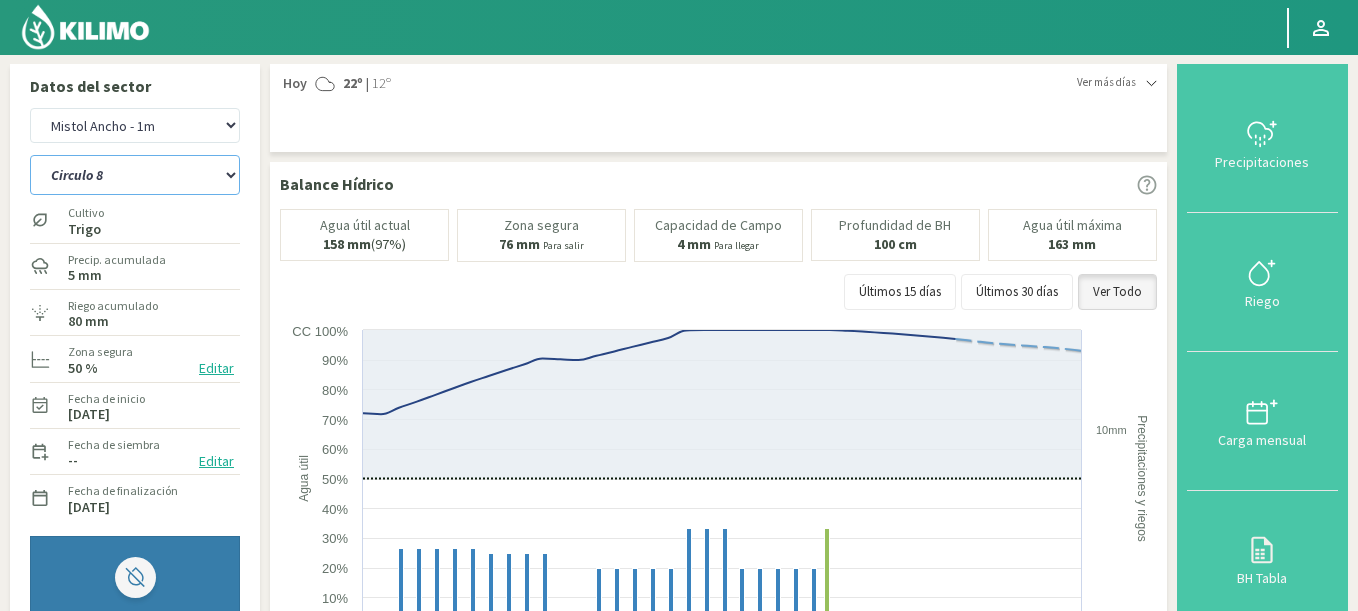 click on "Circulo 7   Circulo 8" at bounding box center (135, 175) 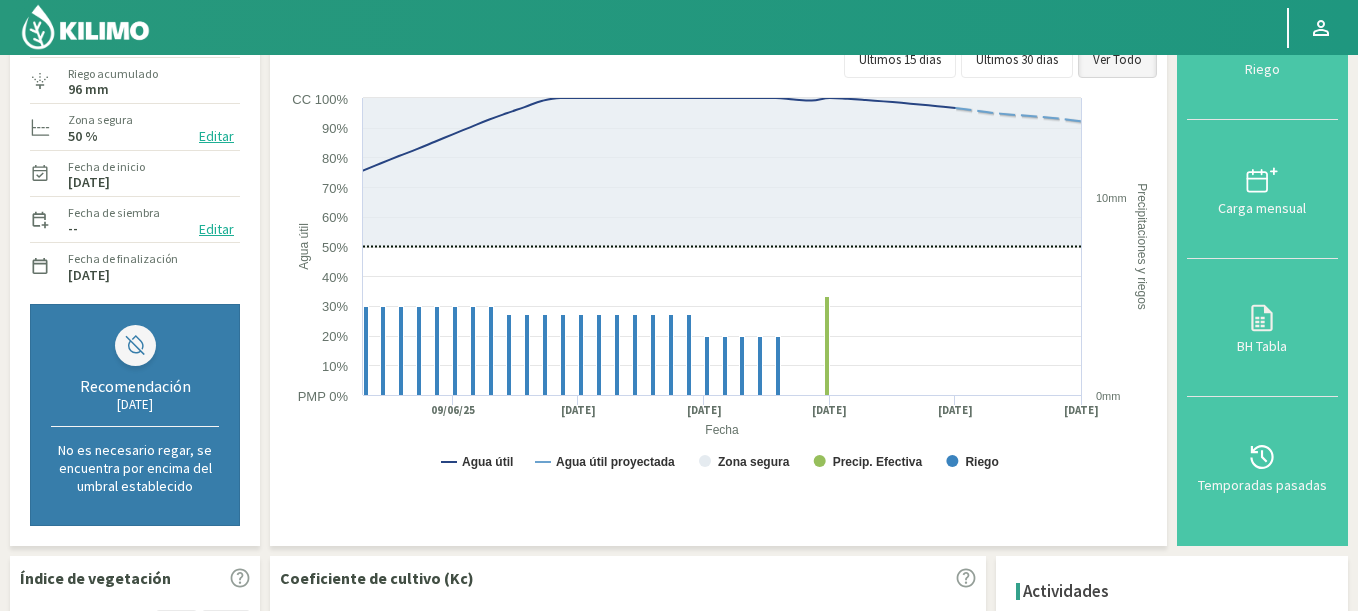 scroll, scrollTop: 63, scrollLeft: 0, axis: vertical 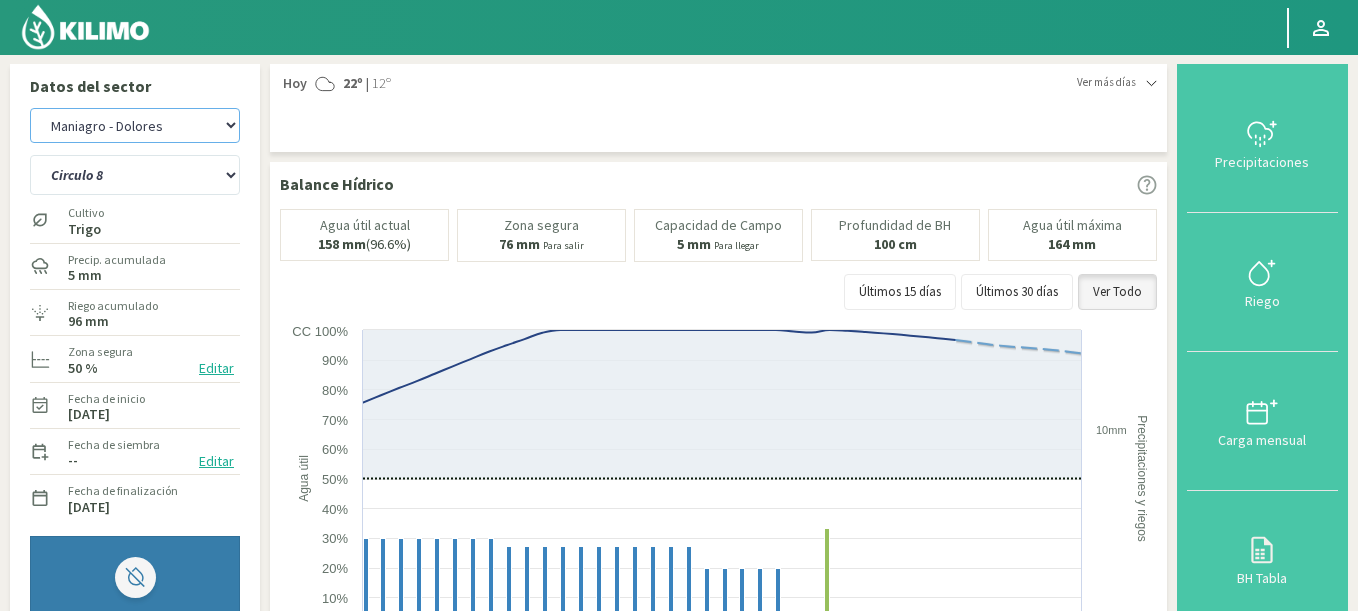 click on "8 Fuegos   Agr. Andres Paul Errazuriz   Agr. Cardonal   Agr. El Carmelo   Agr. Huertos de Chocalan   Agrícola AJL   Agrícola Bakia   Agrícola Bakia - IC   Agrícola Exser - Campo Los Andes   Agricola FM Hermanos   Agrícola La Laguna (Samuel Ovalle) - IC   Agrícola Santa Magdalena (E. Ovalle) - IC   Agr. Las Riendas   Agr. Nieto - Florencia   Agr. Nieto - San Andrés   Agrorreina Parcela 27   Agrorreina Parcela 42   Agrorreina Parcela 44   Agrorreina Parcela 46   Agrorreina Parcela 47   Agrorreina San Ramon   AgroUC - IC   Agr. Pabellón   Agr. San José   Agr. Santa Elena - Colina   Agr. Santa Laura - Romanini - Cítricos   Agr. Santa Magdalena   Agr. Sutil   Agr. Varagui - Rosario 2   Agr. Viconto Campo Maipo   Agr. Viconto Campo Viluco   Ag. Santa Laura -Cas1   Ag. Santa Laura -Cas2   Ag. Santa Laura -Cas3   Ag. Santa Laura - Santa Teresa   Agua del Valle - San Gregorio   Agua del Valle - San Lorenzo   Agua del Valle - Santa Emilia   Albigasta - 1m   Albigasta - 2m   BaFarms   Bidarte   Bidarte" at bounding box center [135, 125] 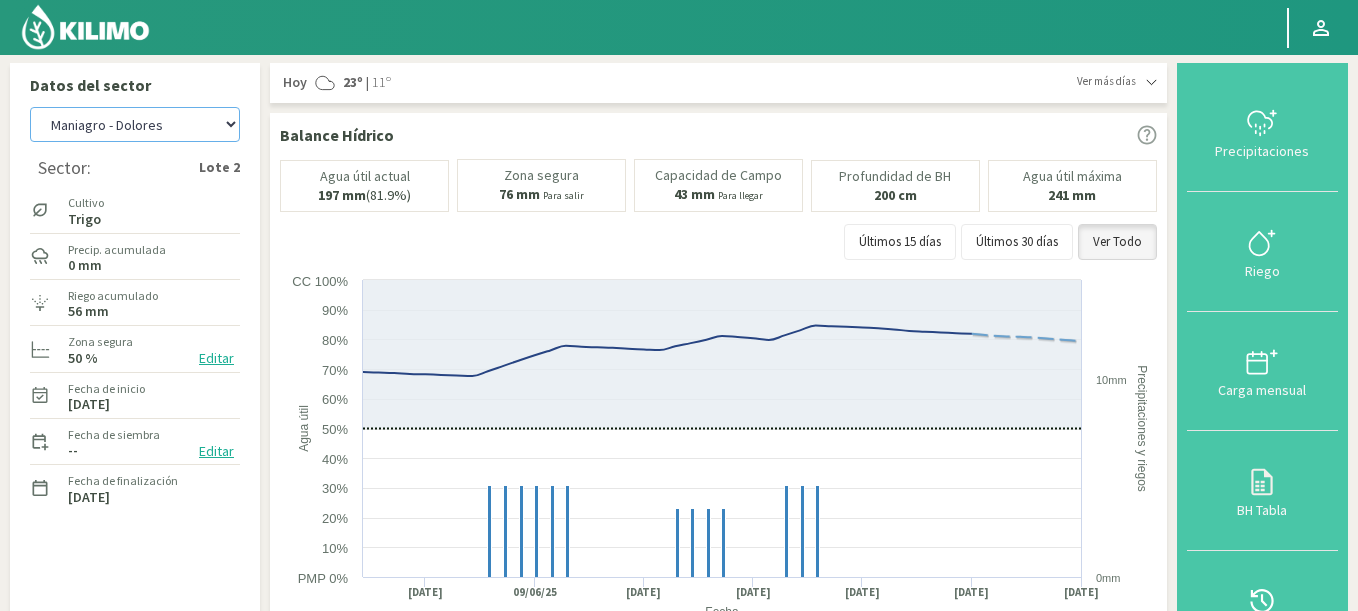 scroll, scrollTop: 0, scrollLeft: 0, axis: both 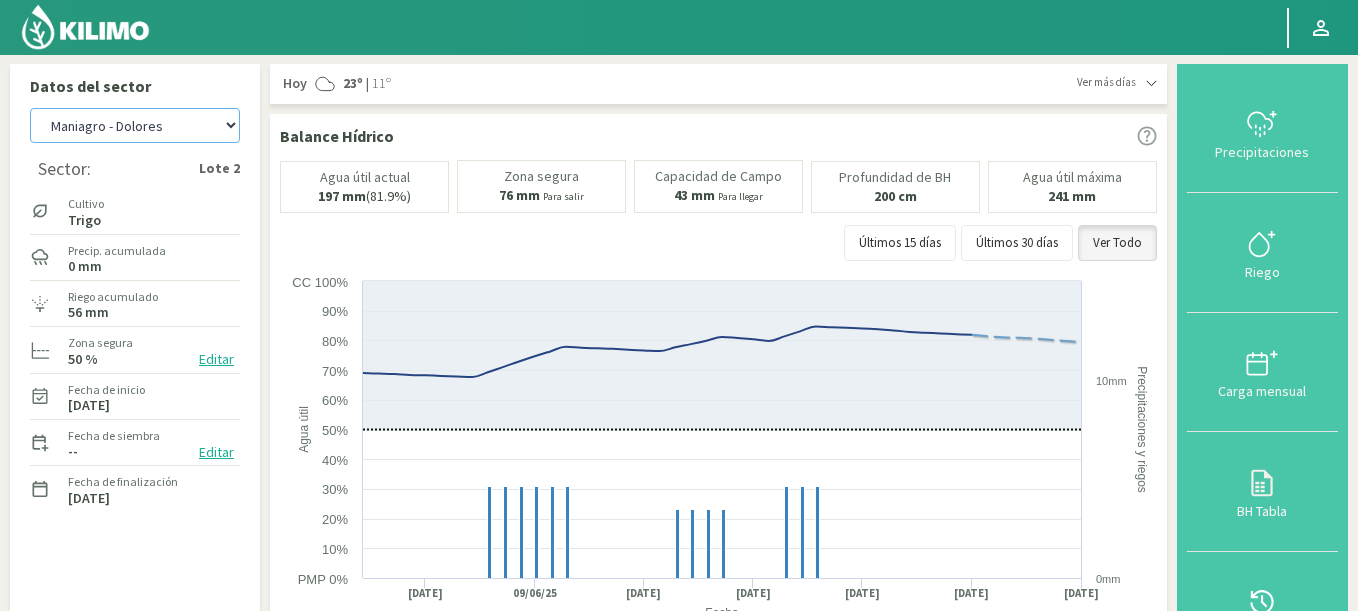 select on "3464: Object" 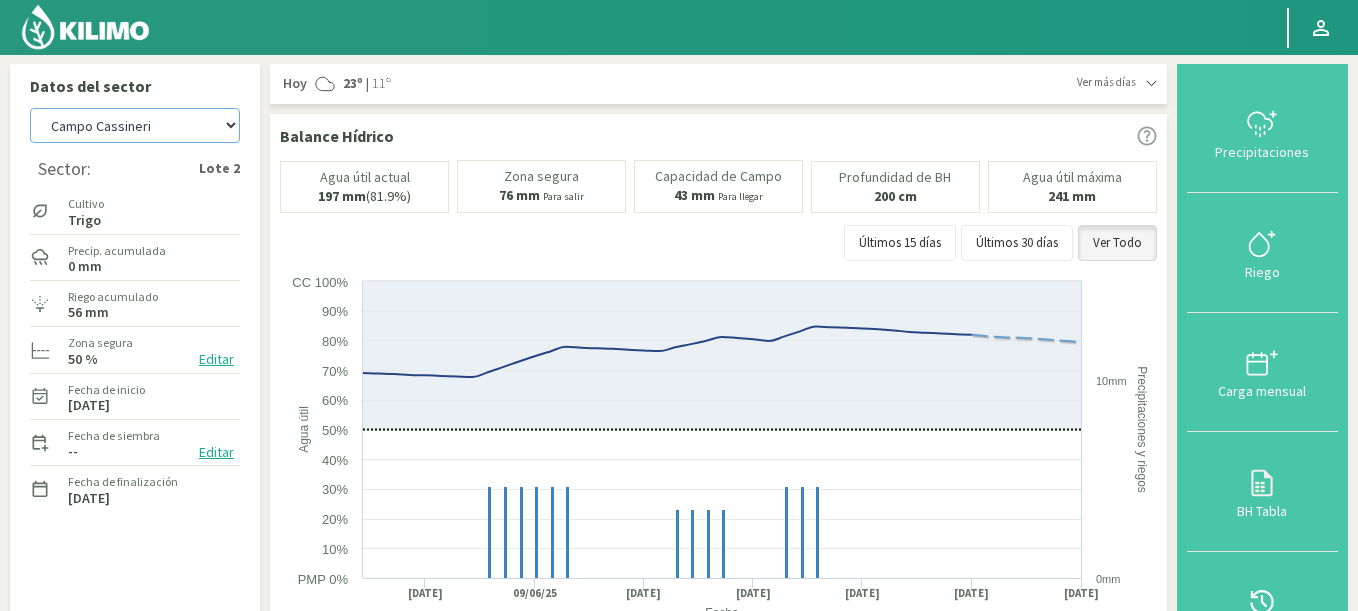 click on "8 Fuegos   Agr. Andres Paul Errazuriz   Agr. Cardonal   Agr. El Carmelo   Agr. Huertos de Chocalan   Agrícola AJL   Agrícola Bakia   Agrícola Bakia - IC   Agrícola Exser - Campo Los Andes   Agricola FM Hermanos   Agrícola La Laguna (Samuel Ovalle) - IC   Agrícola Santa Magdalena (E. Ovalle) - IC   Agr. Las Riendas   Agr. Nieto - Florencia   Agr. Nieto - San Andrés   Agrorreina Parcela 27   Agrorreina Parcela 42   Agrorreina Parcela 44   Agrorreina Parcela 46   Agrorreina Parcela 47   Agrorreina San Ramon   AgroUC - IC   Agr. Pabellón   Agr. San José   Agr. Santa Elena - Colina   Agr. Santa Laura - Romanini - Cítricos   Agr. Santa Magdalena   Agr. Sutil   Agr. Varagui - Rosario 2   Agr. Viconto Campo Maipo   Agr. Viconto Campo Viluco   Ag. Santa Laura -Cas1   Ag. Santa Laura -Cas2   Ag. Santa Laura -Cas3   Ag. Santa Laura - Santa Teresa   Agua del Valle - San Gregorio   Agua del Valle - San Lorenzo   Agua del Valle - Santa Emilia   Albigasta - 1m   Albigasta - 2m   BaFarms   Bidarte   Bidarte" at bounding box center (135, 125) 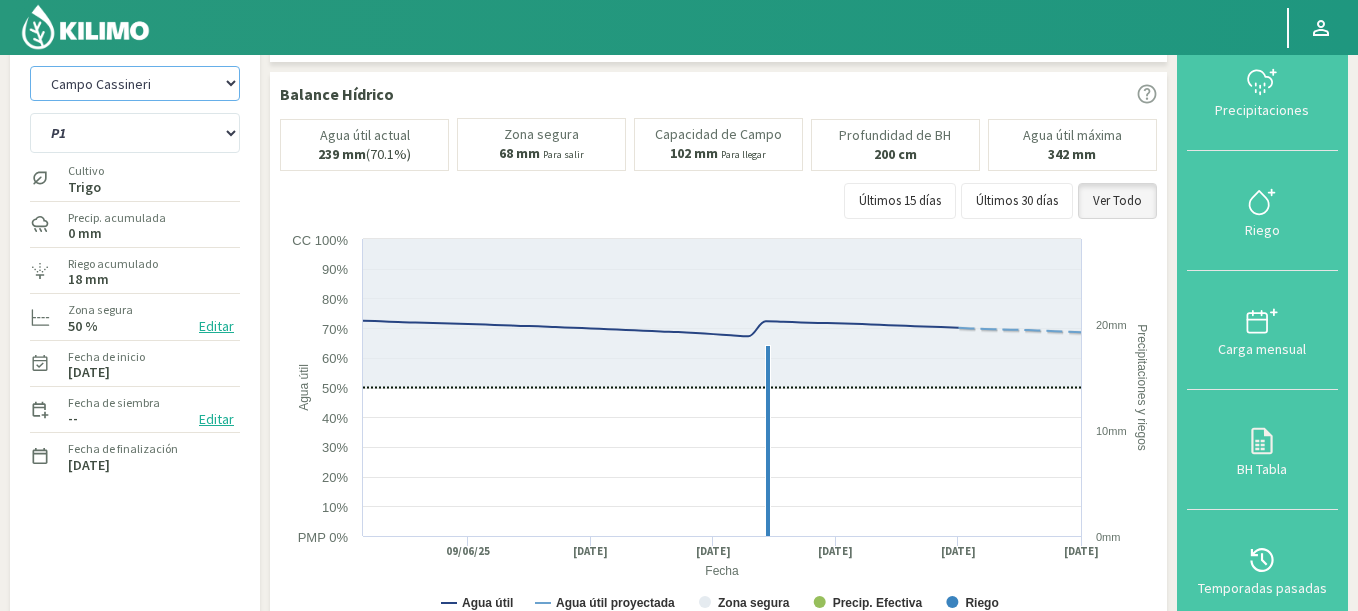 scroll, scrollTop: 0, scrollLeft: 0, axis: both 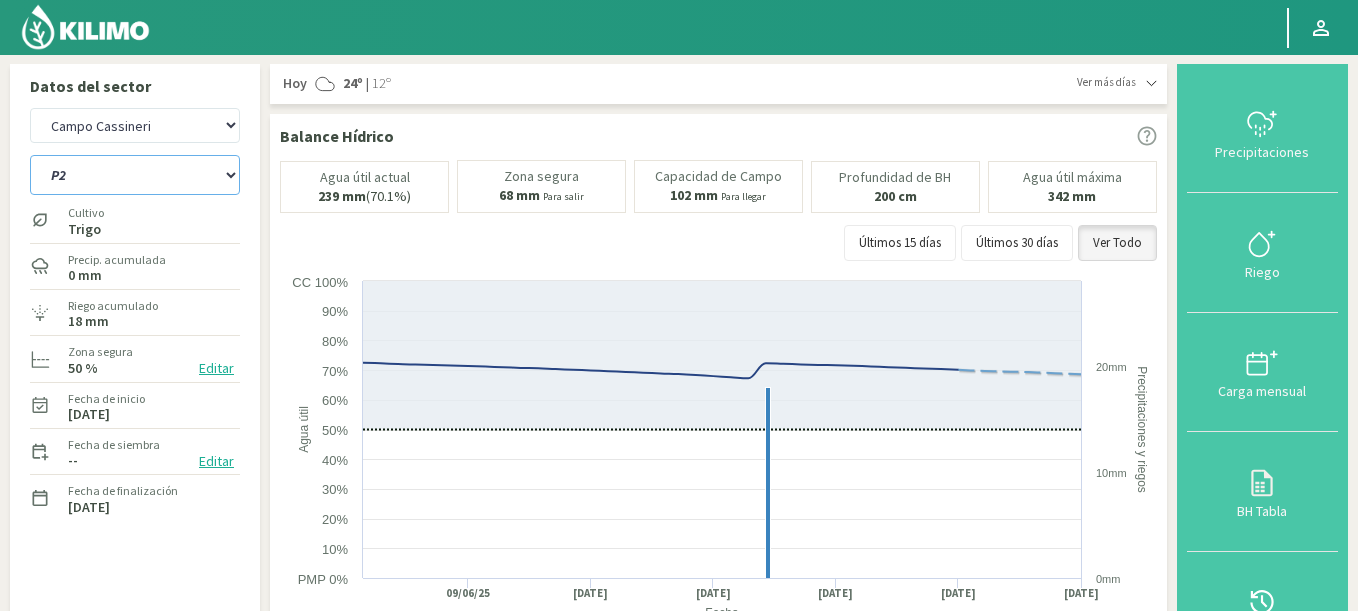 click on "P1   P2   R4   Riego 2" at bounding box center (135, 175) 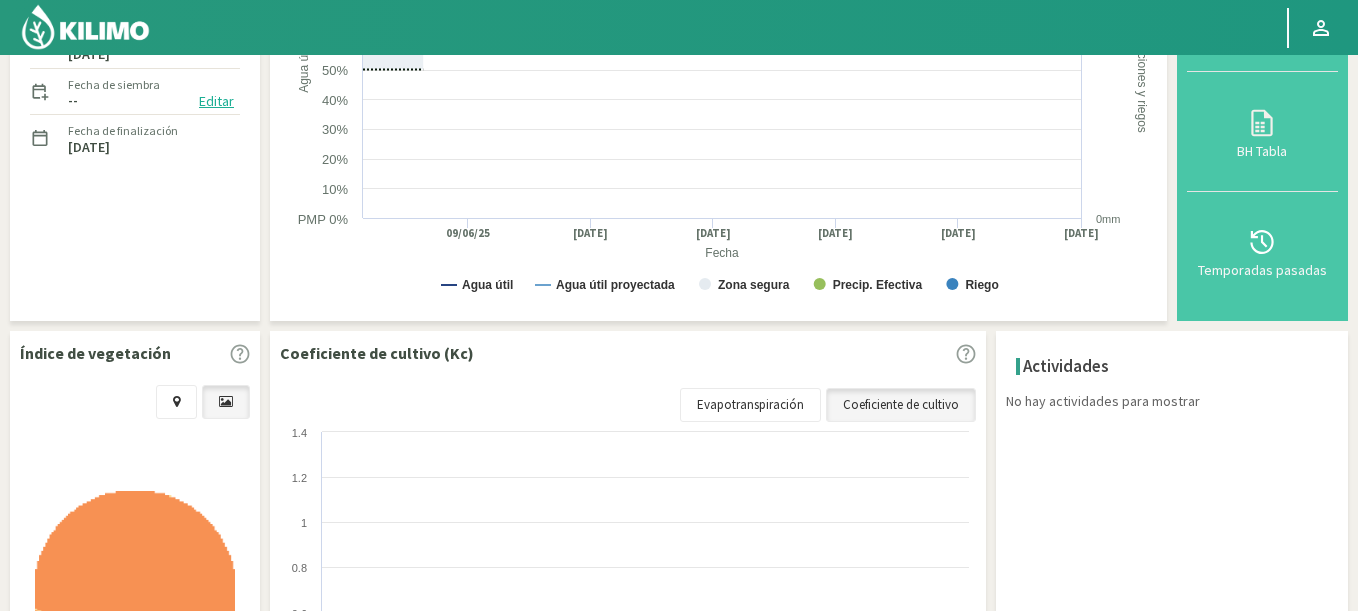 scroll, scrollTop: 0, scrollLeft: 0, axis: both 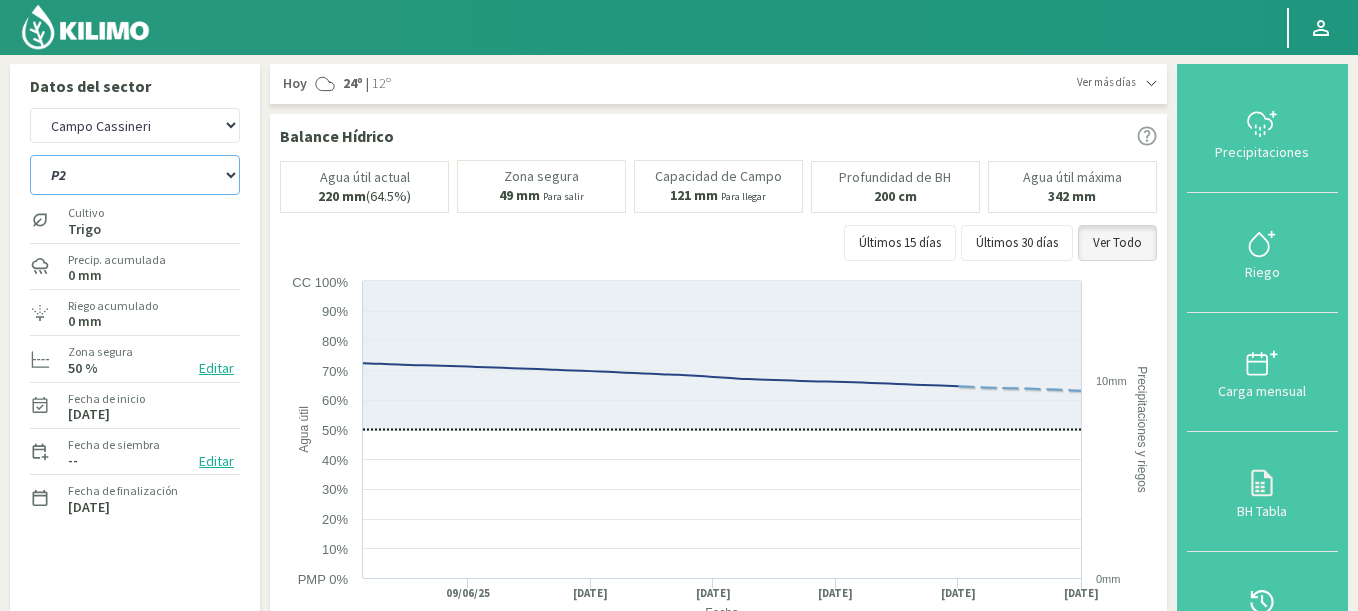 click on "P1   P2   R4   Riego 2" at bounding box center [135, 175] 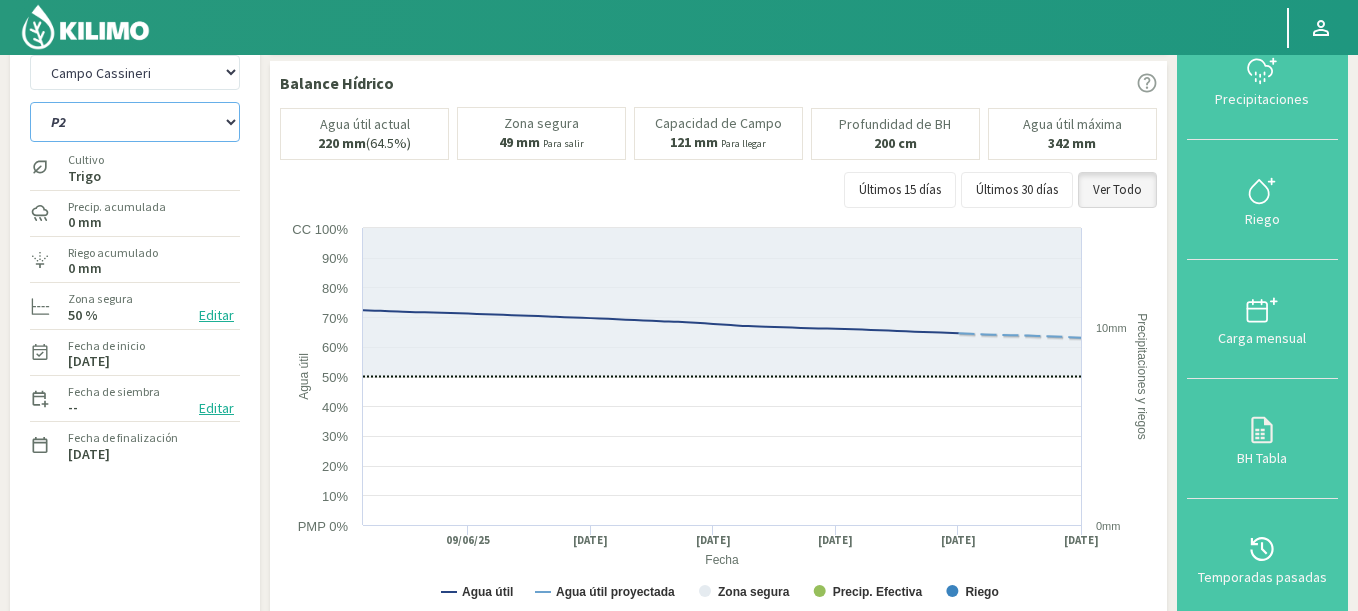 scroll, scrollTop: 0, scrollLeft: 0, axis: both 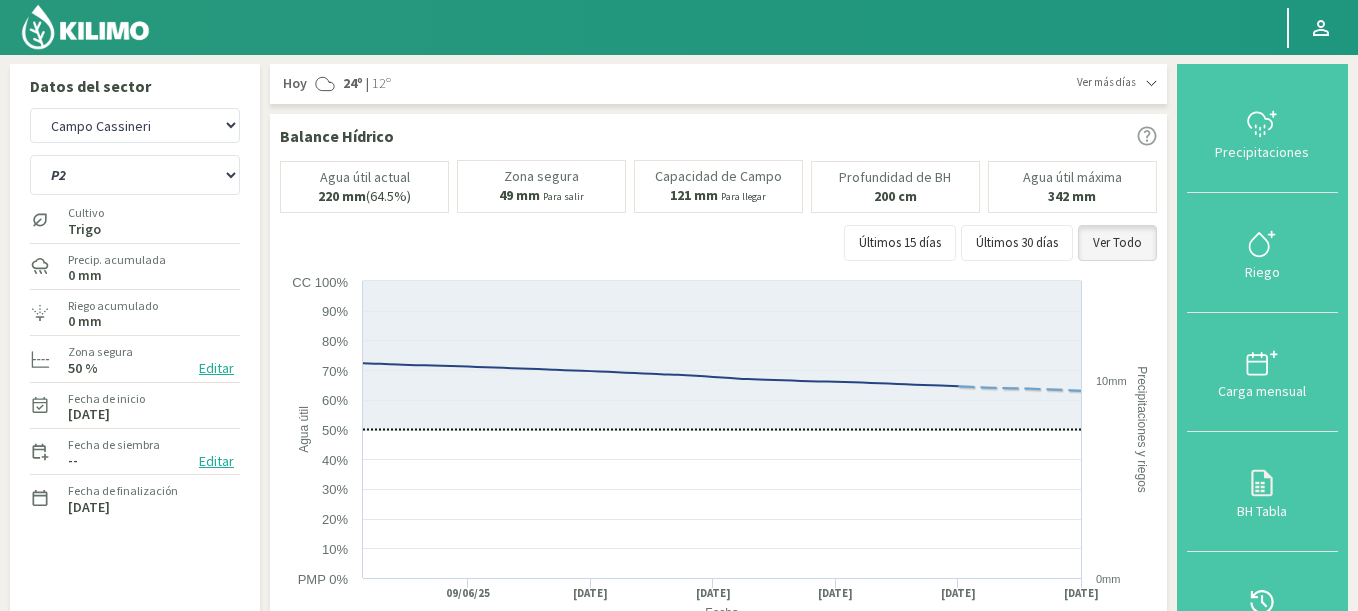 click on "P1   P2   R4   Riego 2" at bounding box center (135, 125) 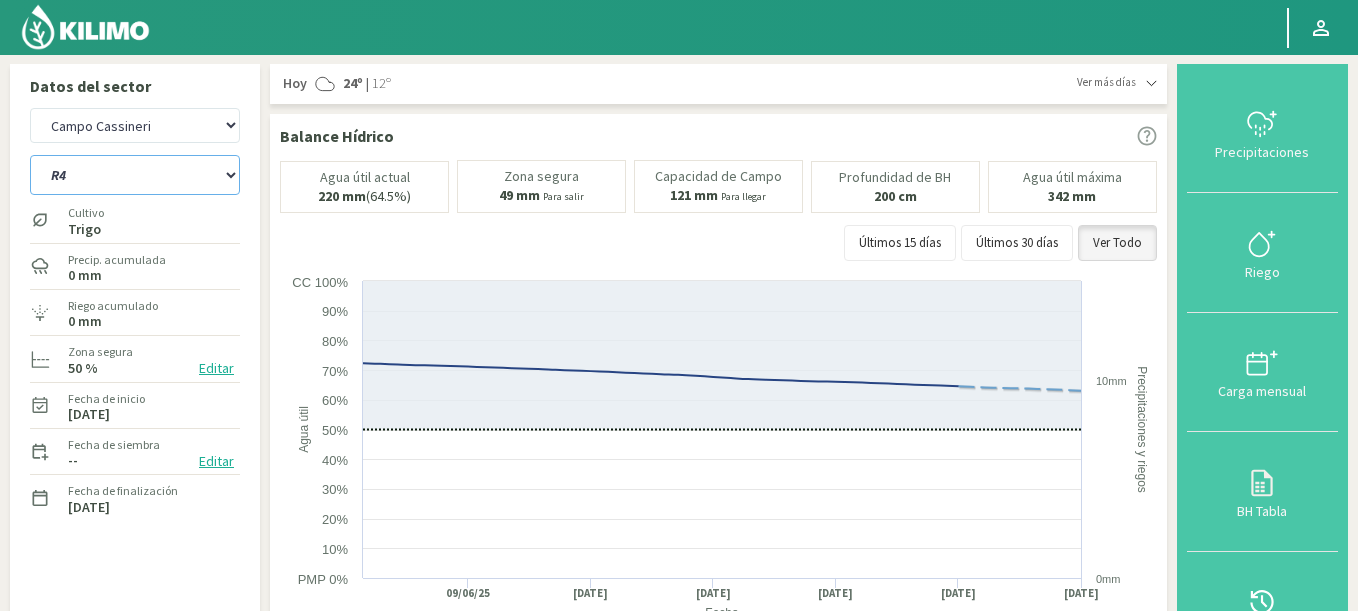 click on "P1   P2   R4   Riego 2" at bounding box center (135, 175) 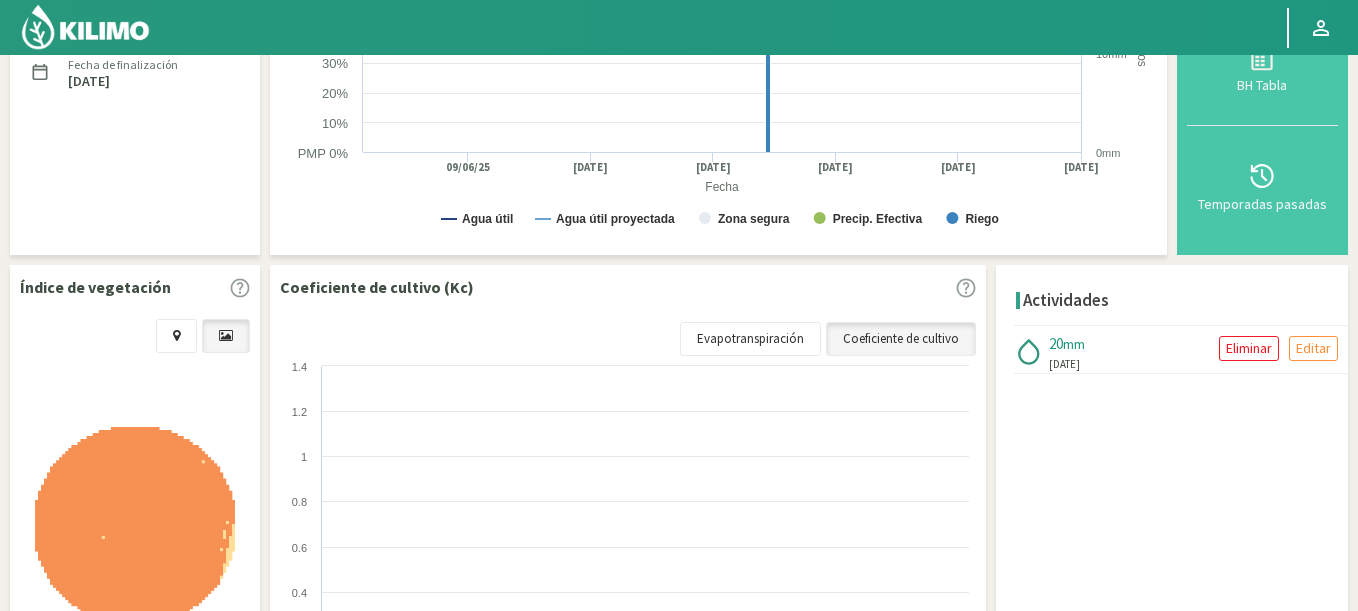 scroll, scrollTop: 86, scrollLeft: 0, axis: vertical 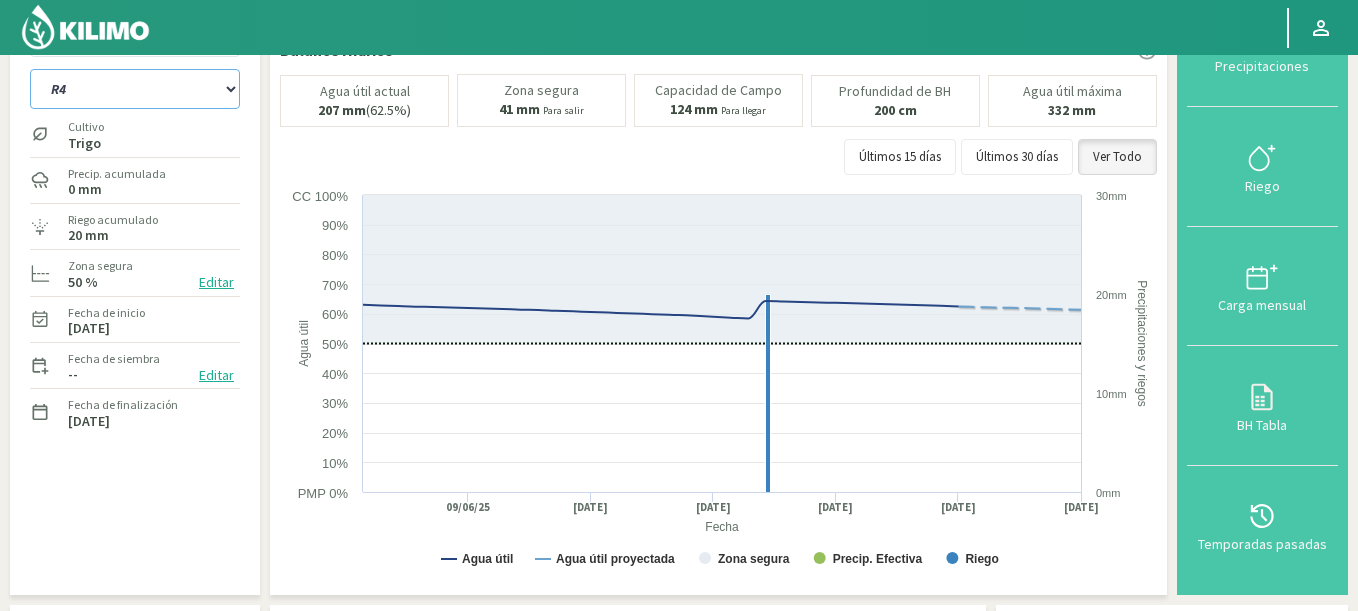 select on "11: Object" 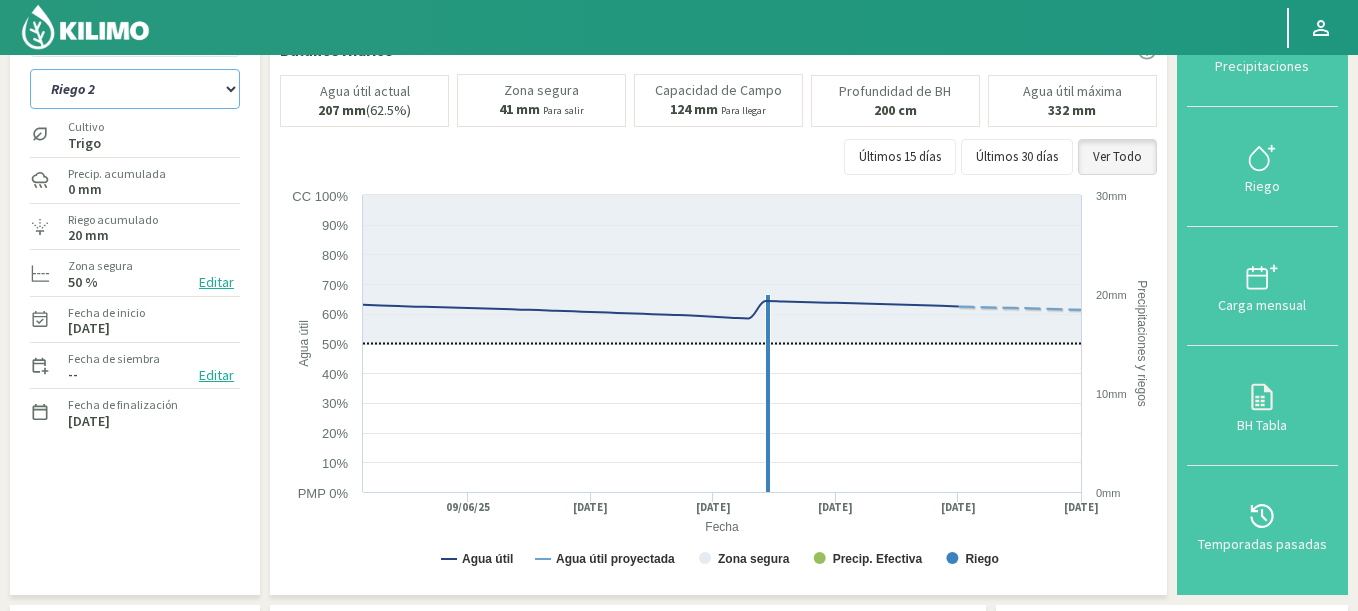 click on "P1   P2   R4   Riego 2" at bounding box center [135, 89] 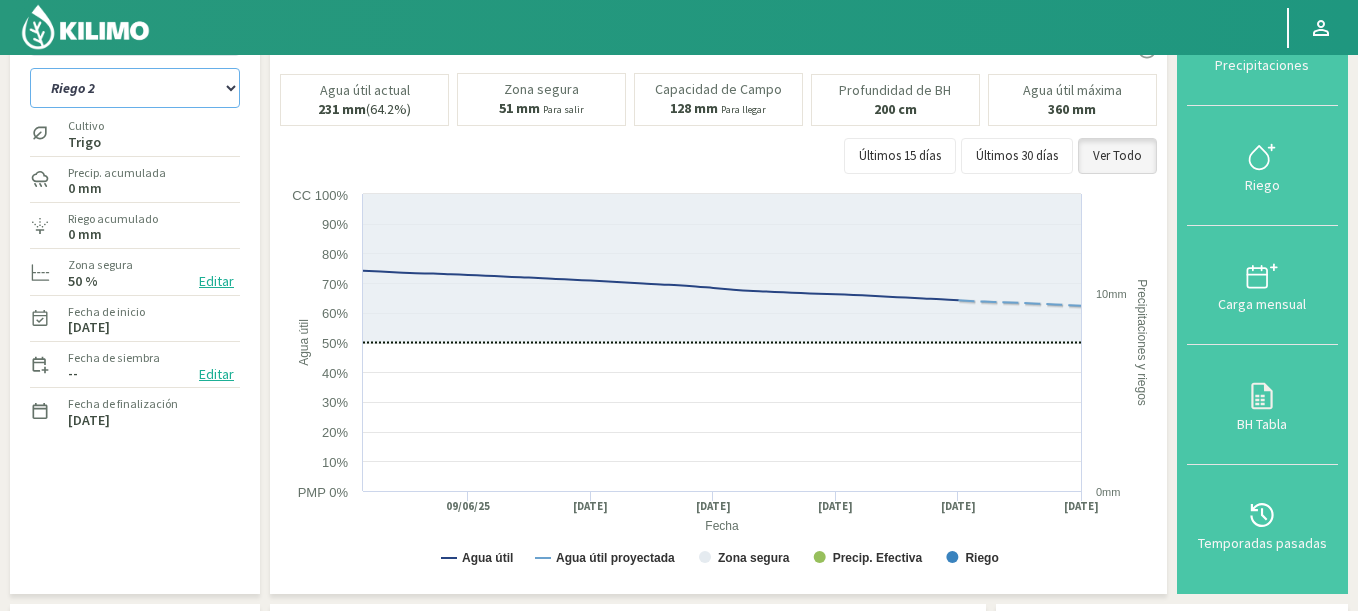 scroll, scrollTop: 0, scrollLeft: 0, axis: both 